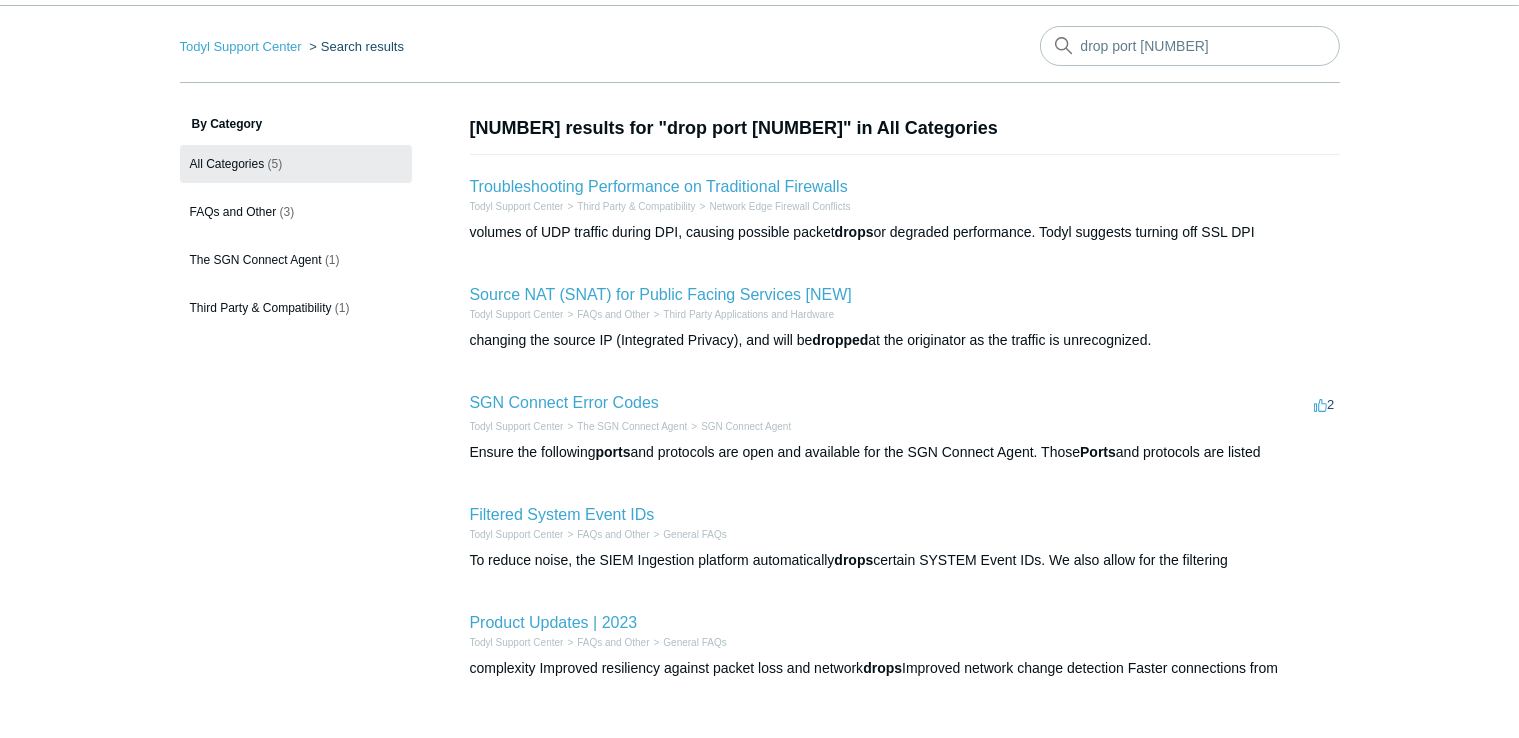 scroll, scrollTop: 0, scrollLeft: 0, axis: both 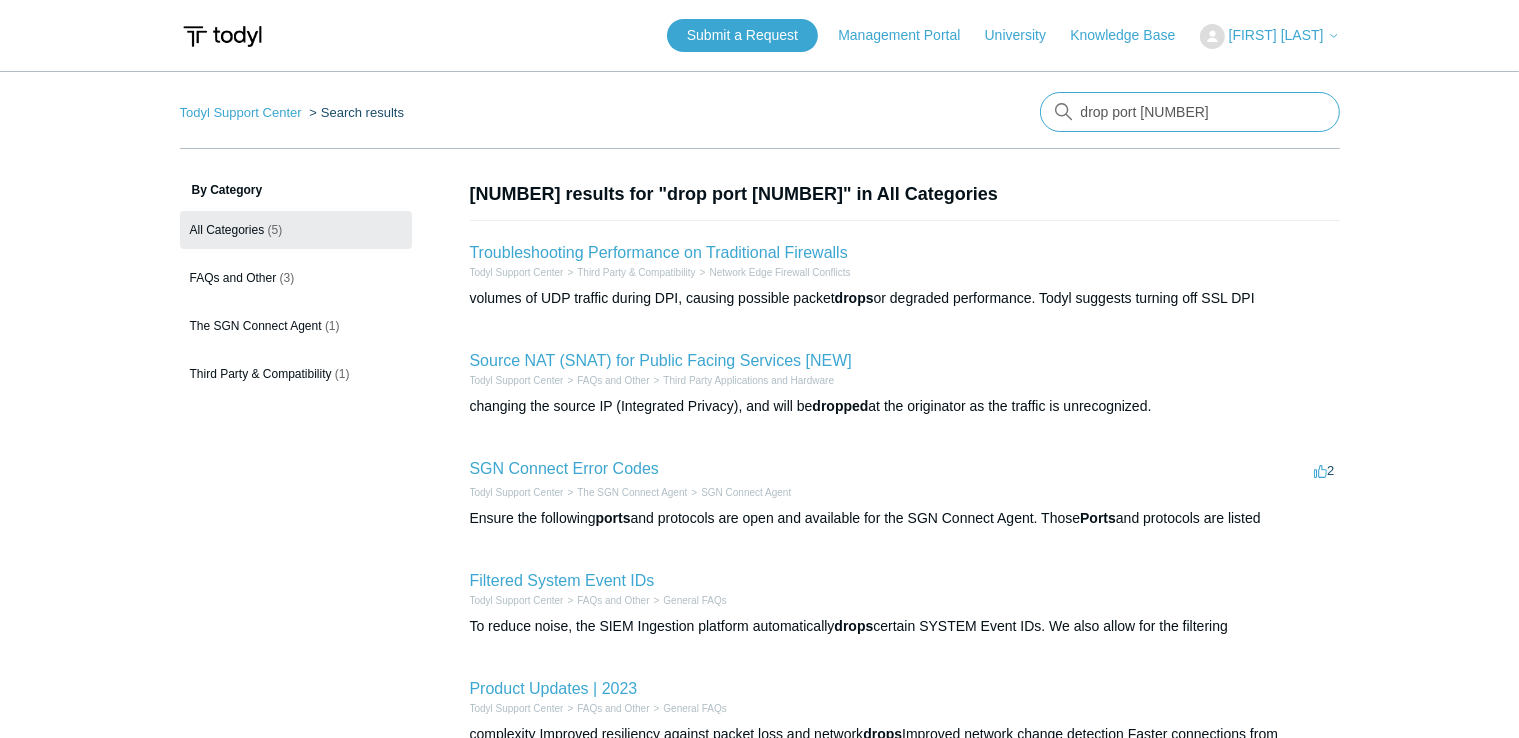 click on "drop port 137" at bounding box center (1190, 112) 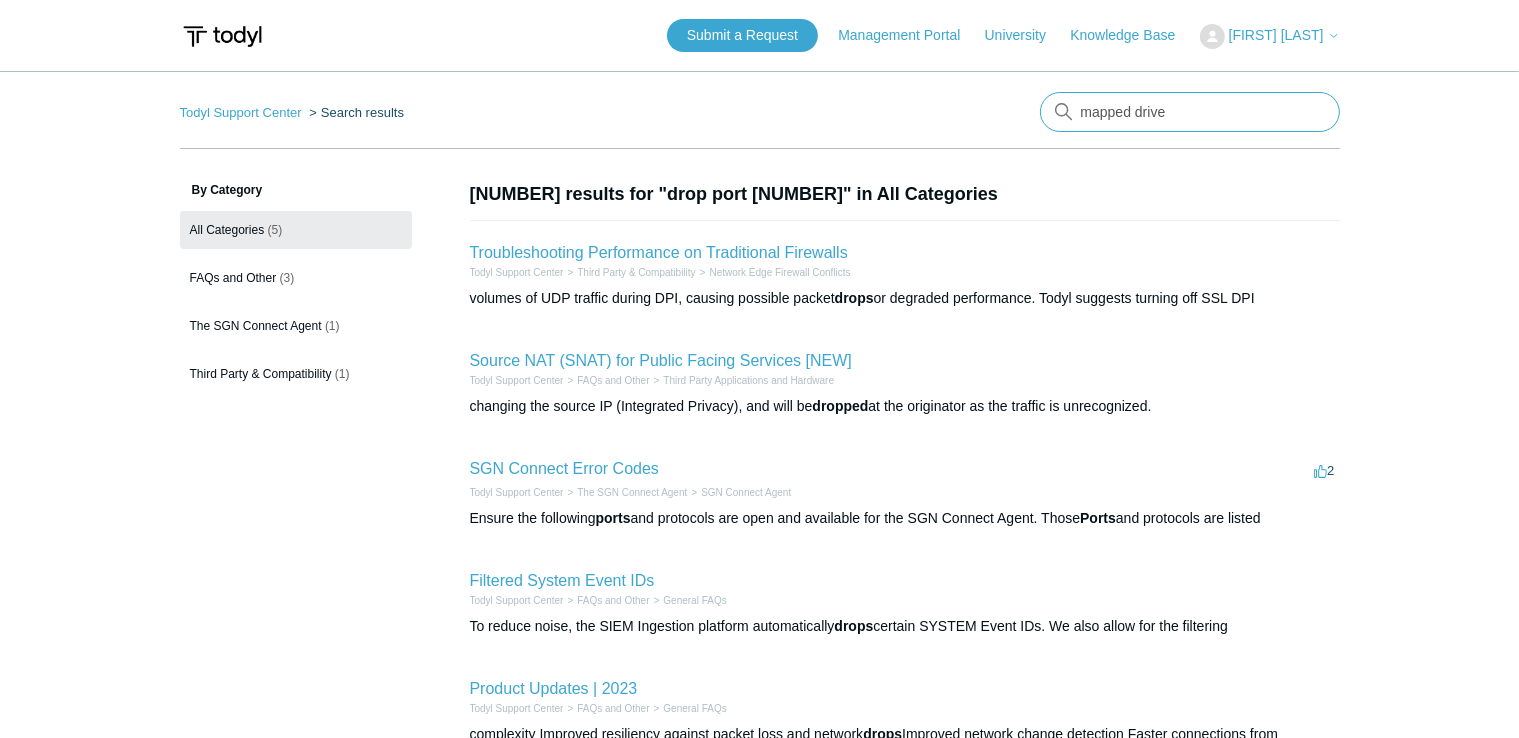 type on "mapped drive" 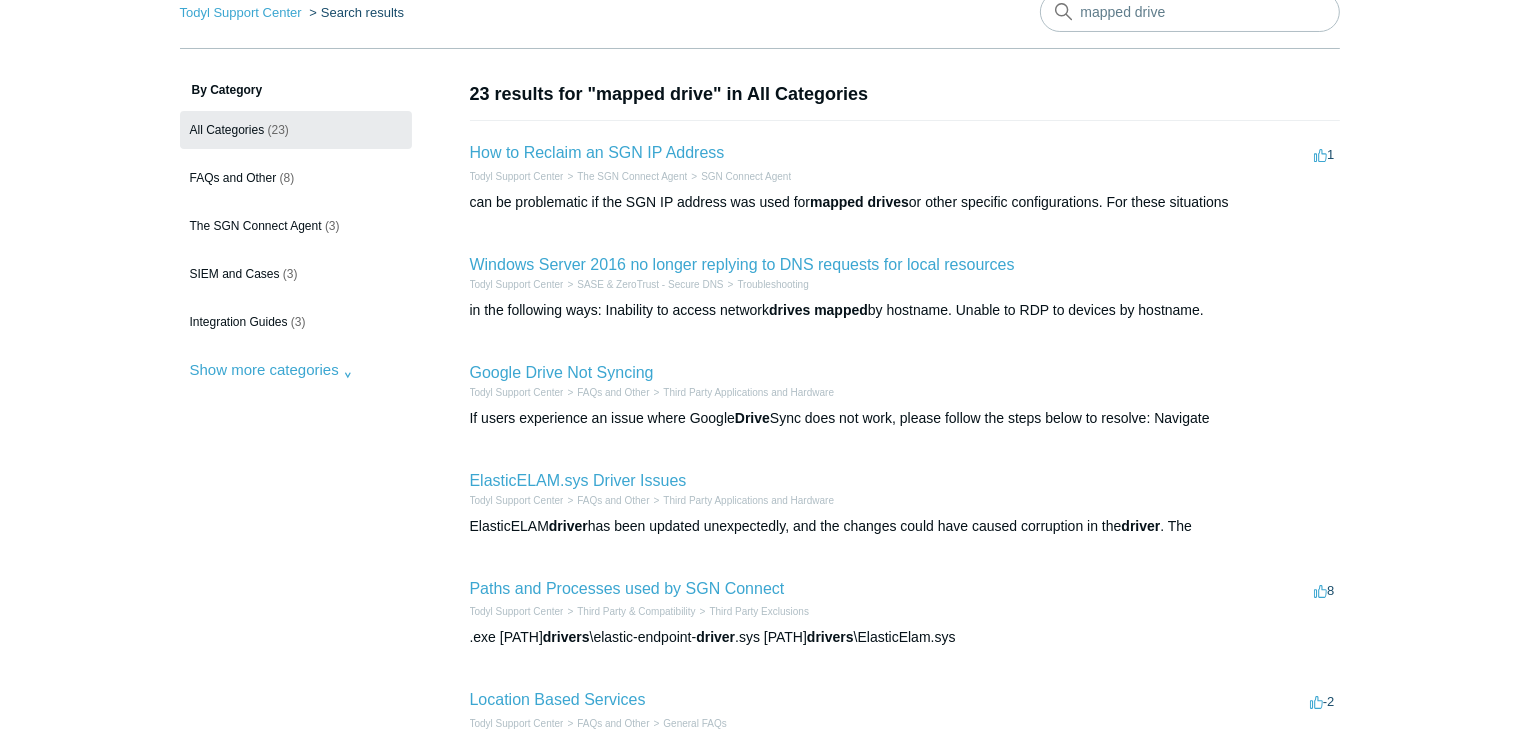 scroll, scrollTop: 0, scrollLeft: 0, axis: both 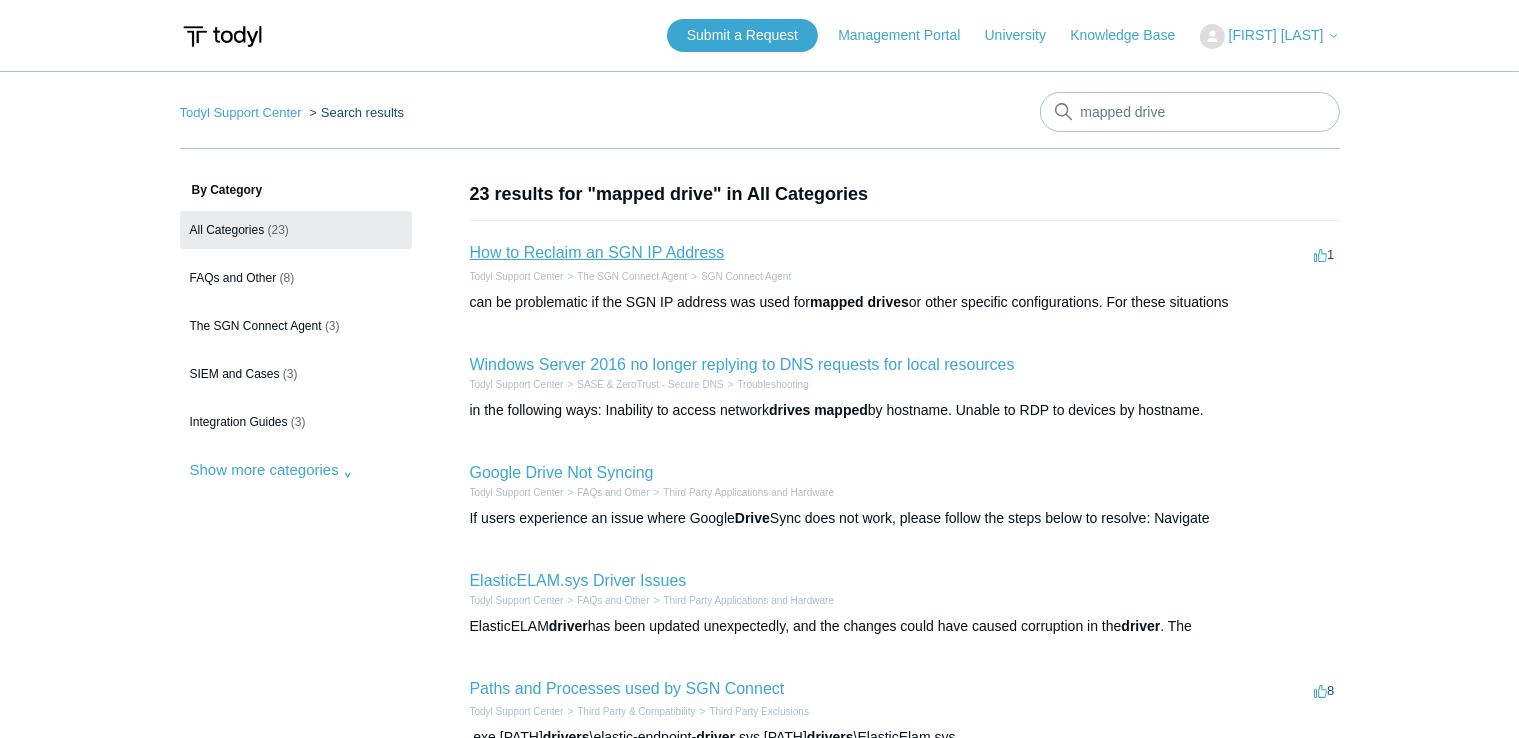 click on "How to Reclaim an SGN IP Address" at bounding box center [597, 252] 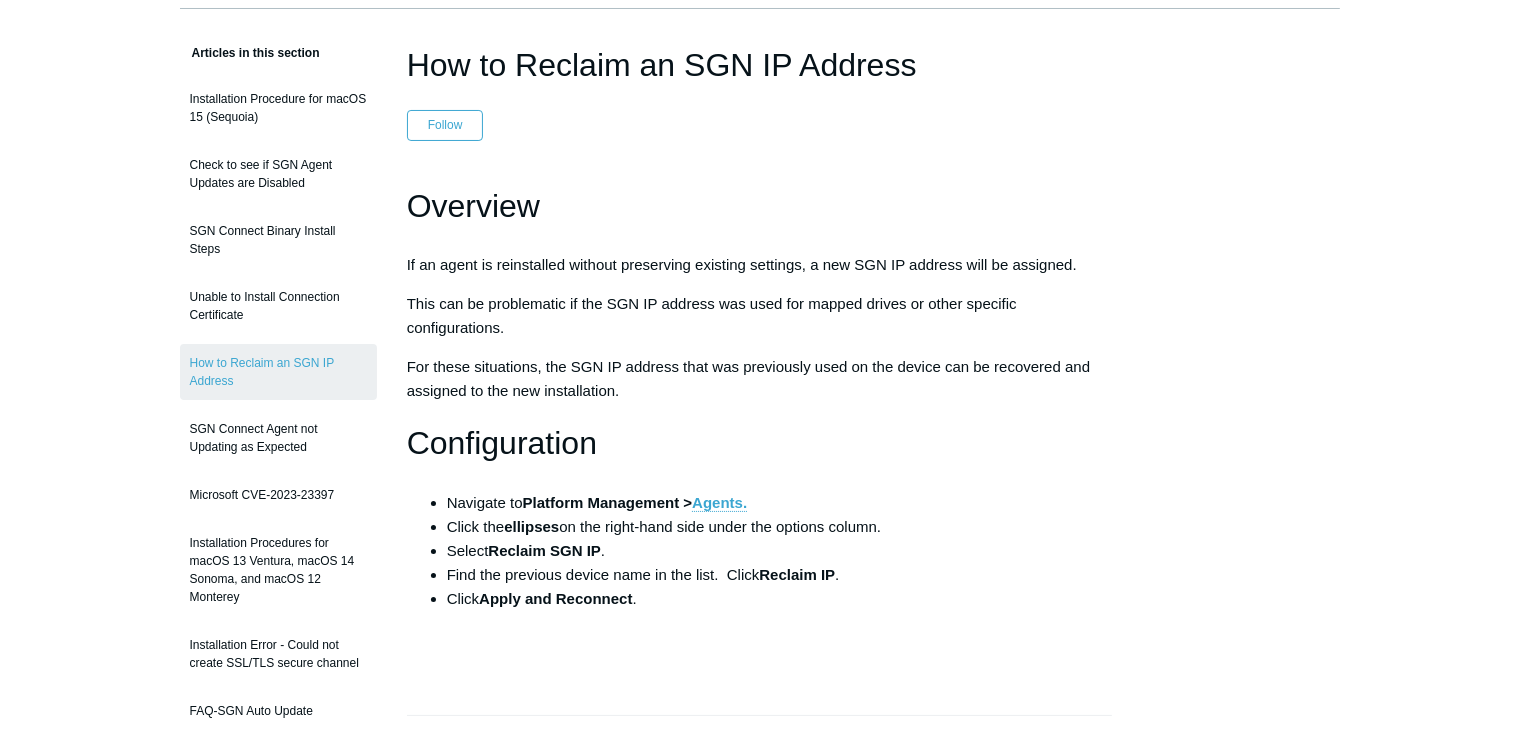 scroll, scrollTop: 0, scrollLeft: 0, axis: both 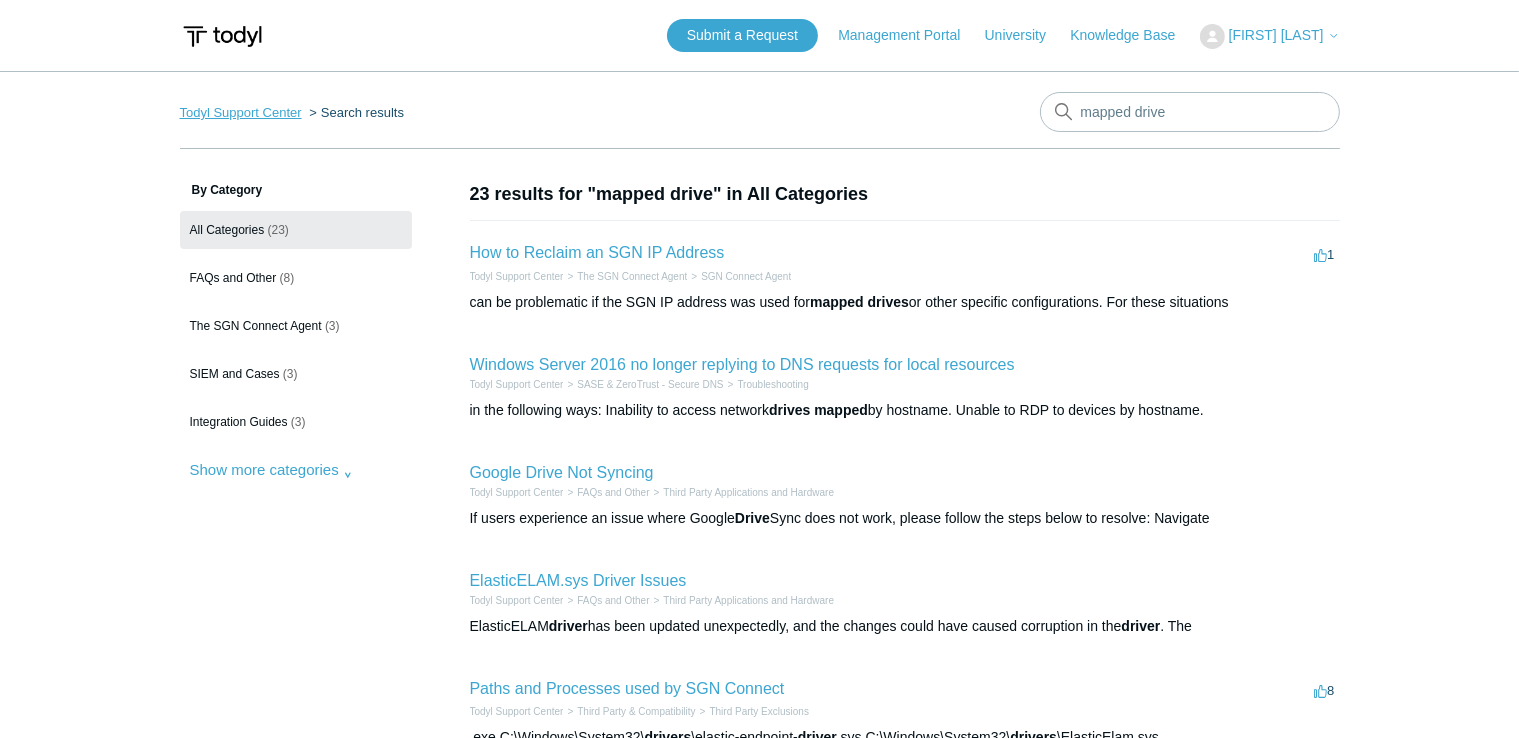 click on "Todyl Support Center" at bounding box center (241, 112) 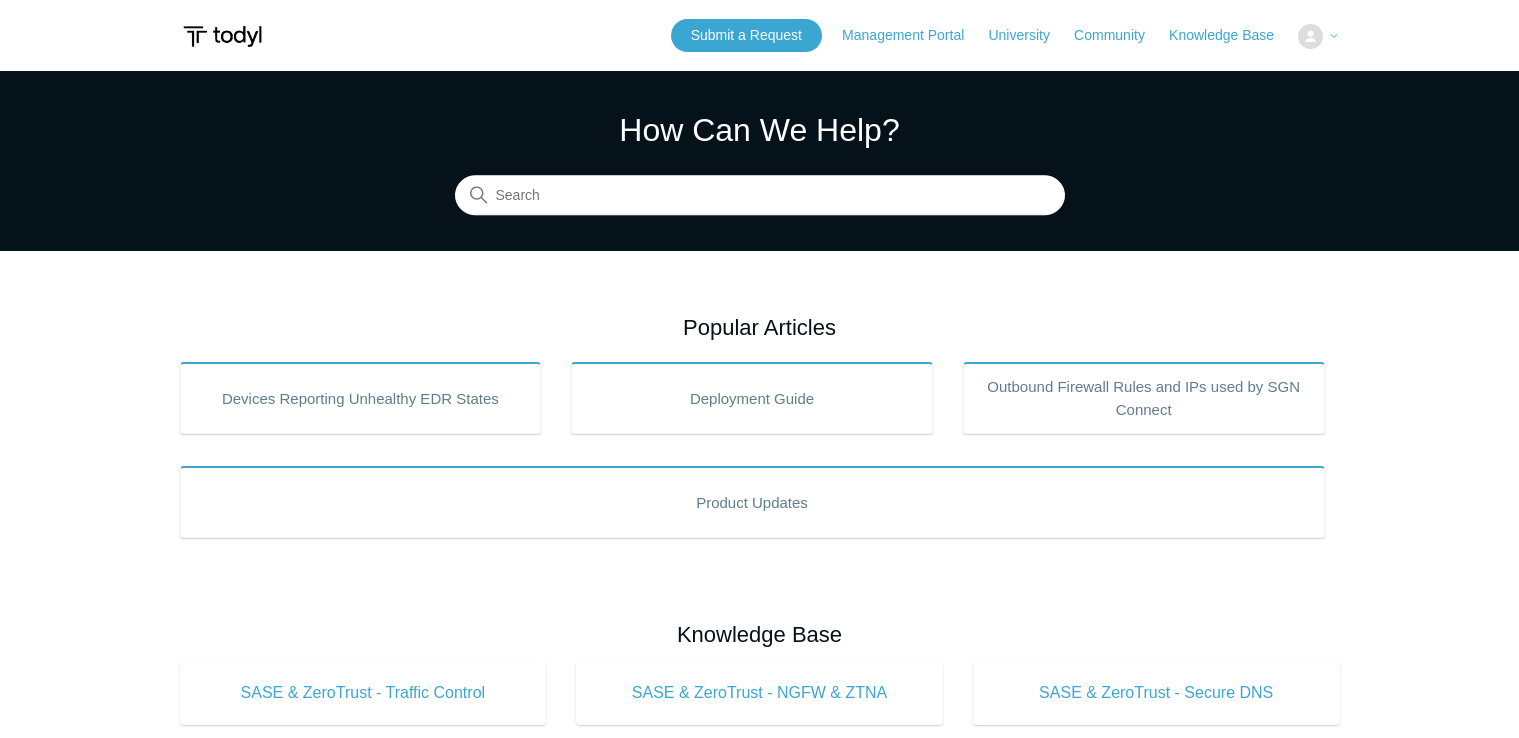 scroll, scrollTop: 0, scrollLeft: 0, axis: both 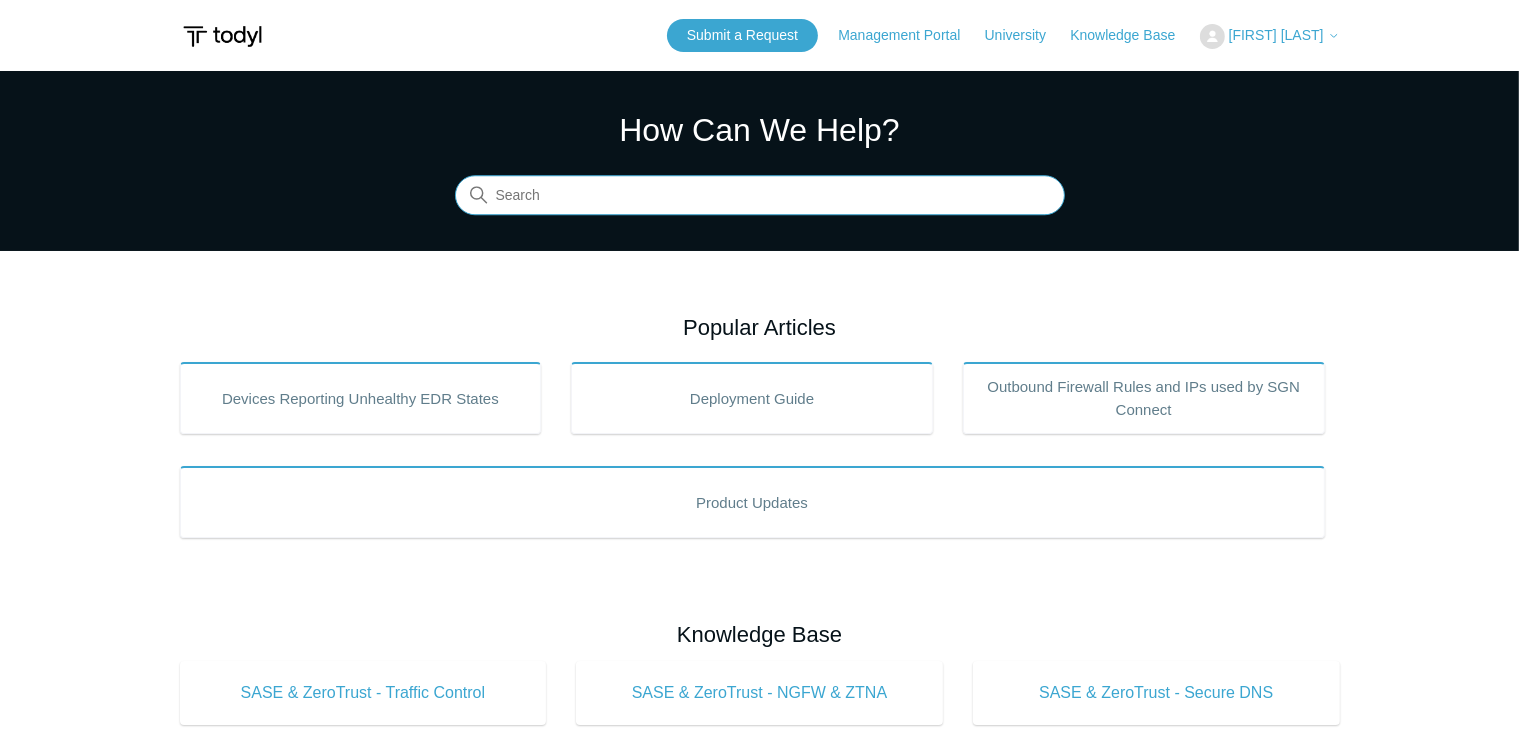 click at bounding box center [760, 196] 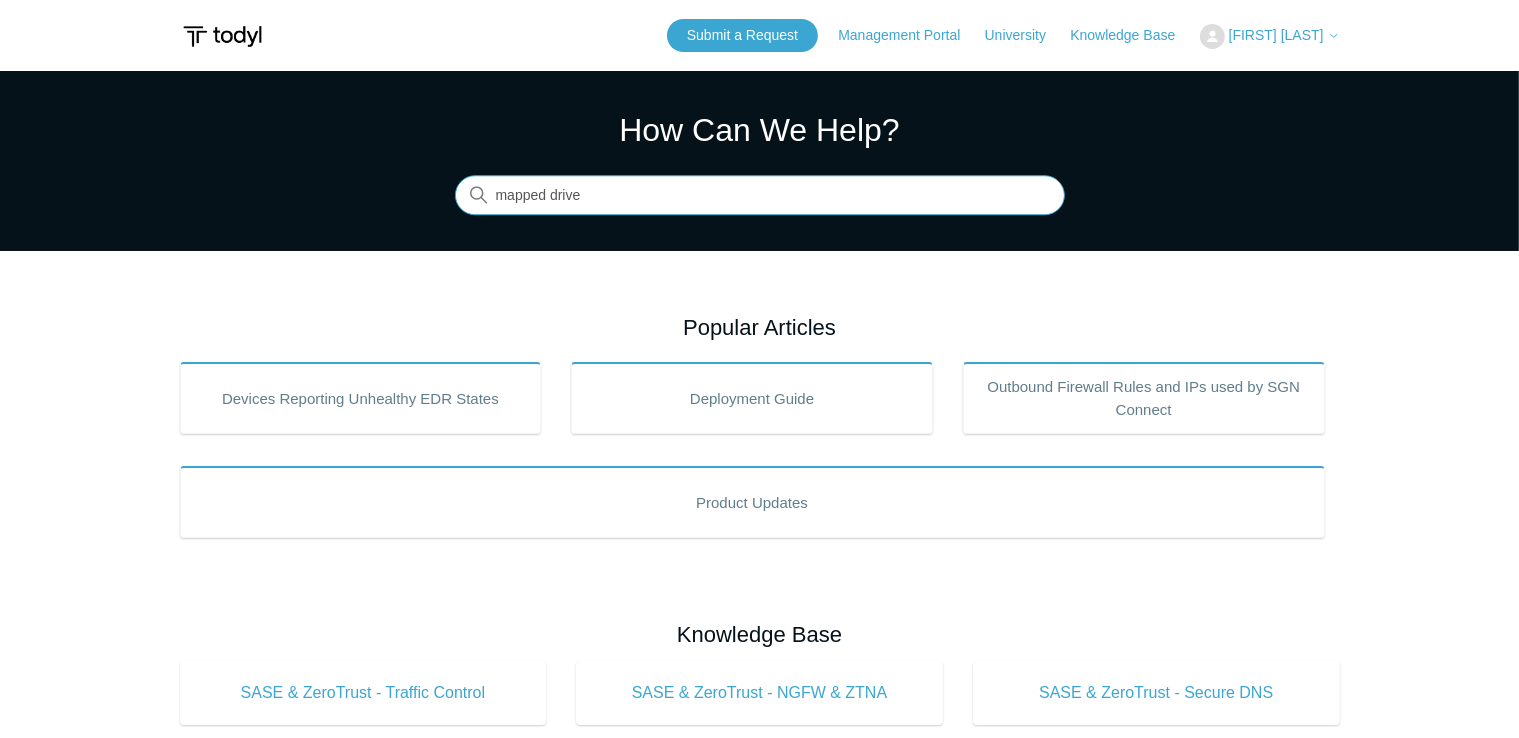type on "mapped drive" 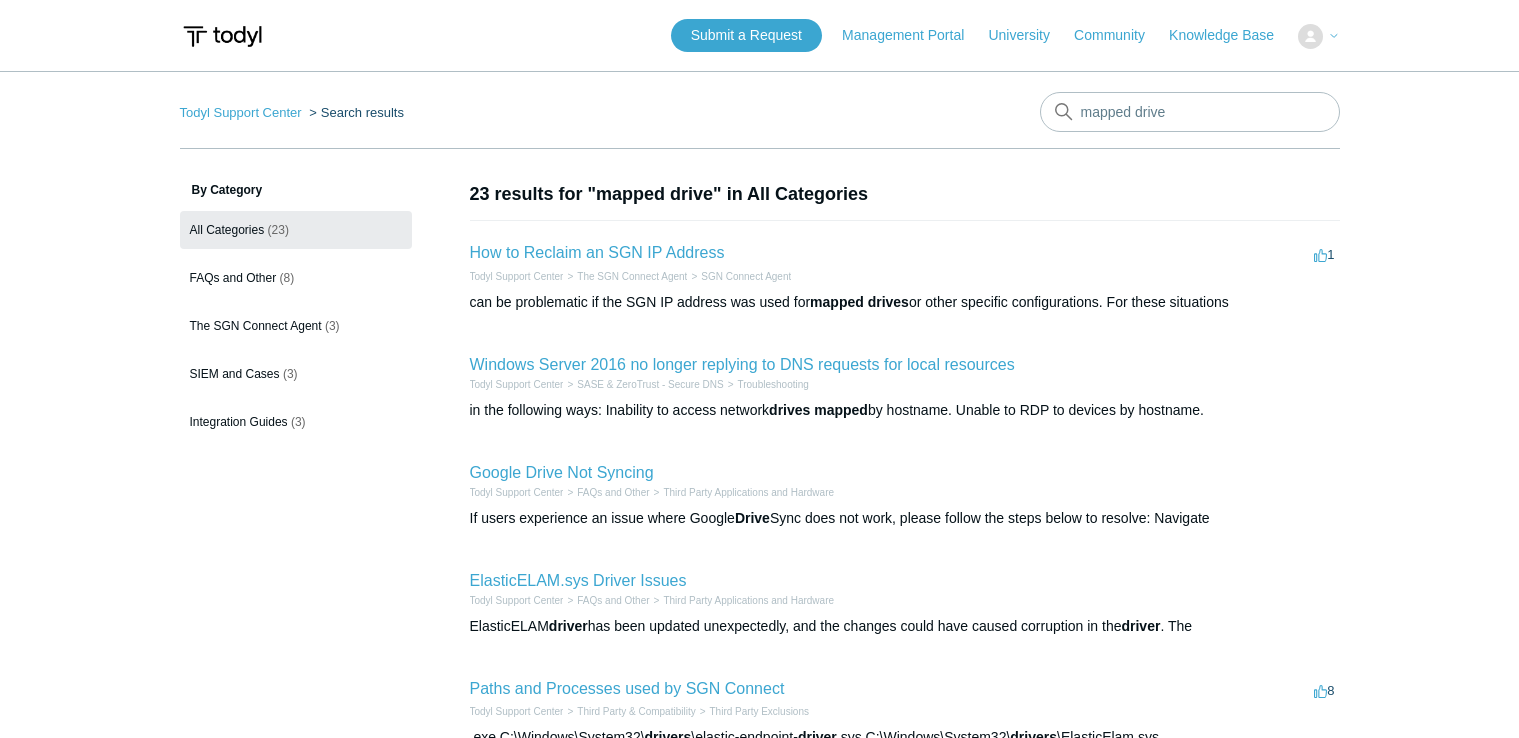 scroll, scrollTop: 0, scrollLeft: 0, axis: both 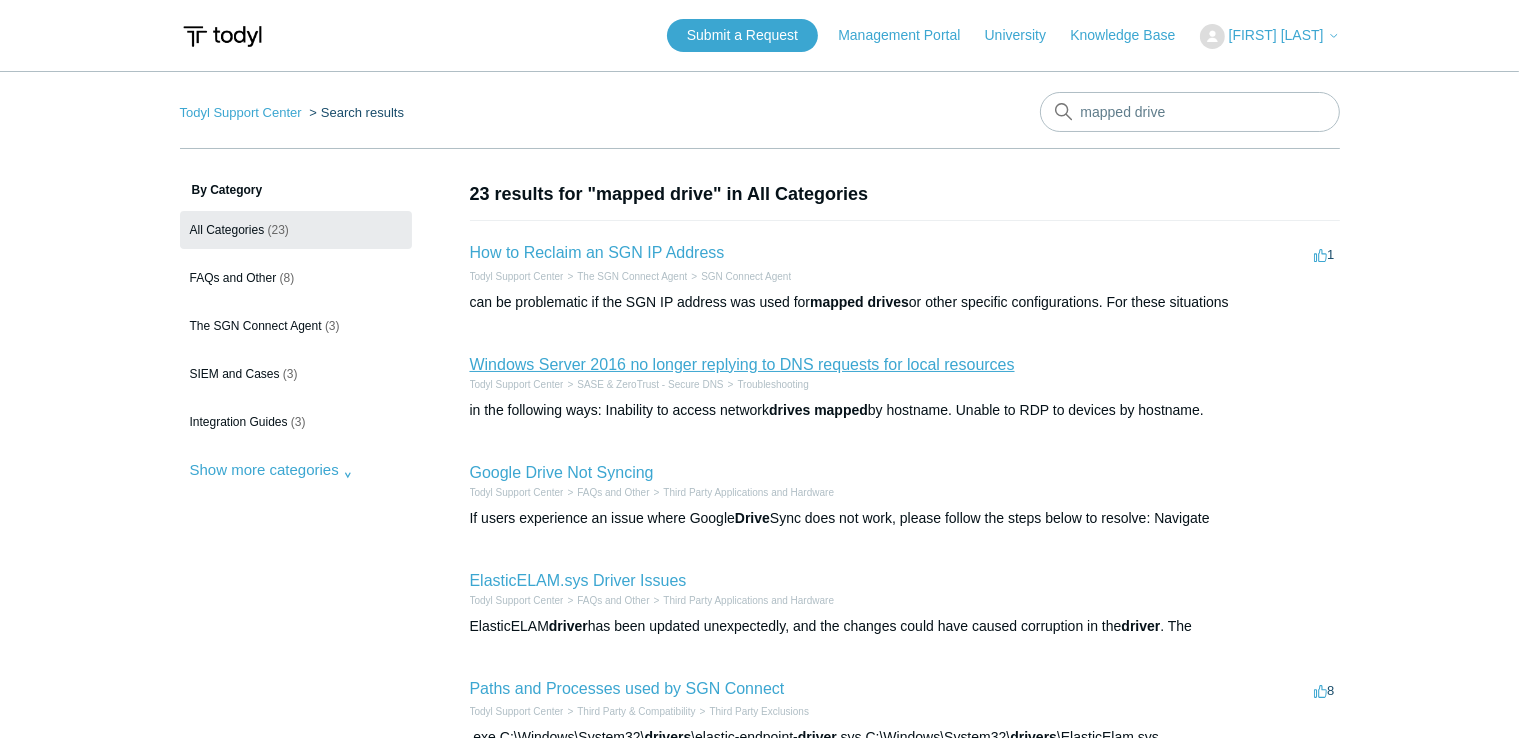 click on "Windows Server 2016 no longer replying to DNS requests for local resources" at bounding box center (742, 364) 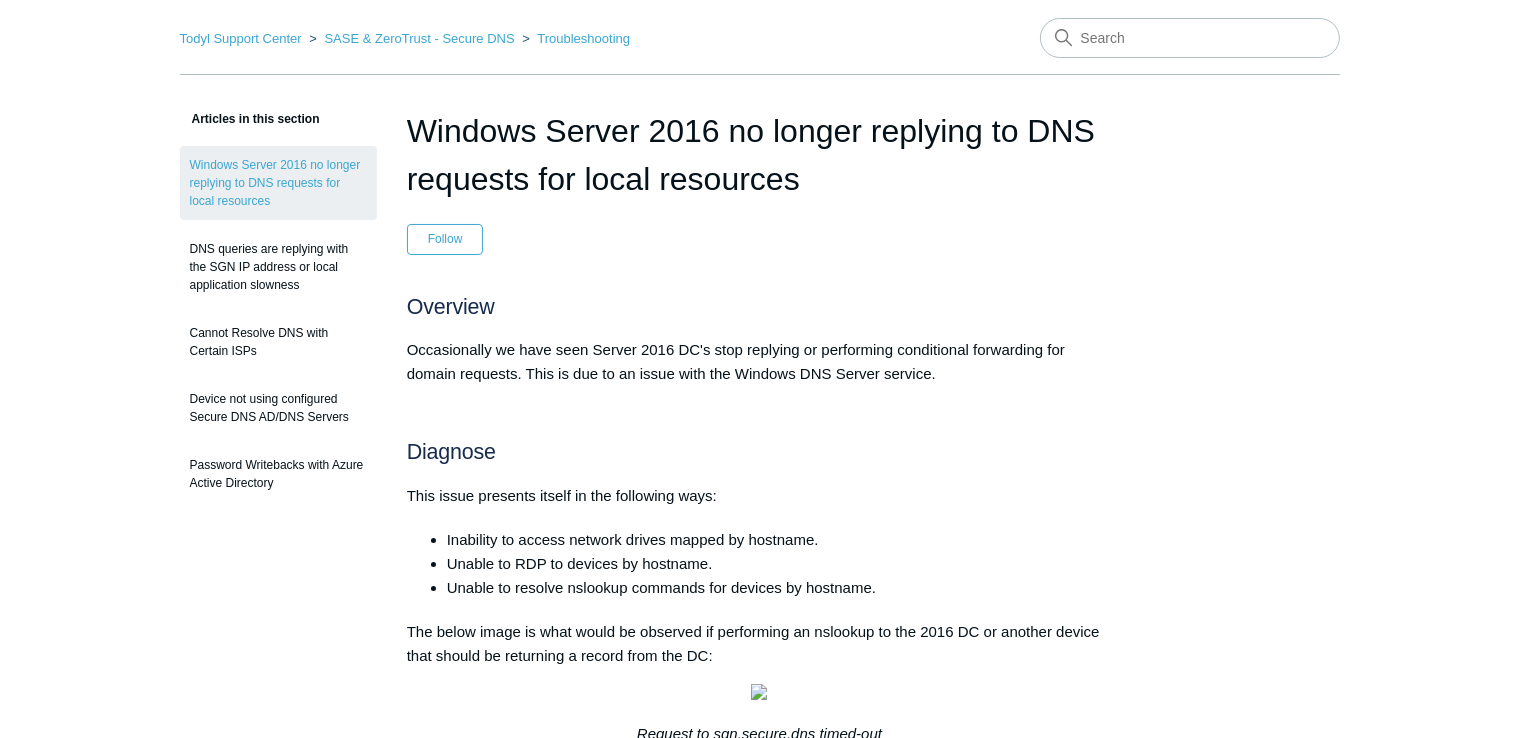 scroll, scrollTop: 0, scrollLeft: 0, axis: both 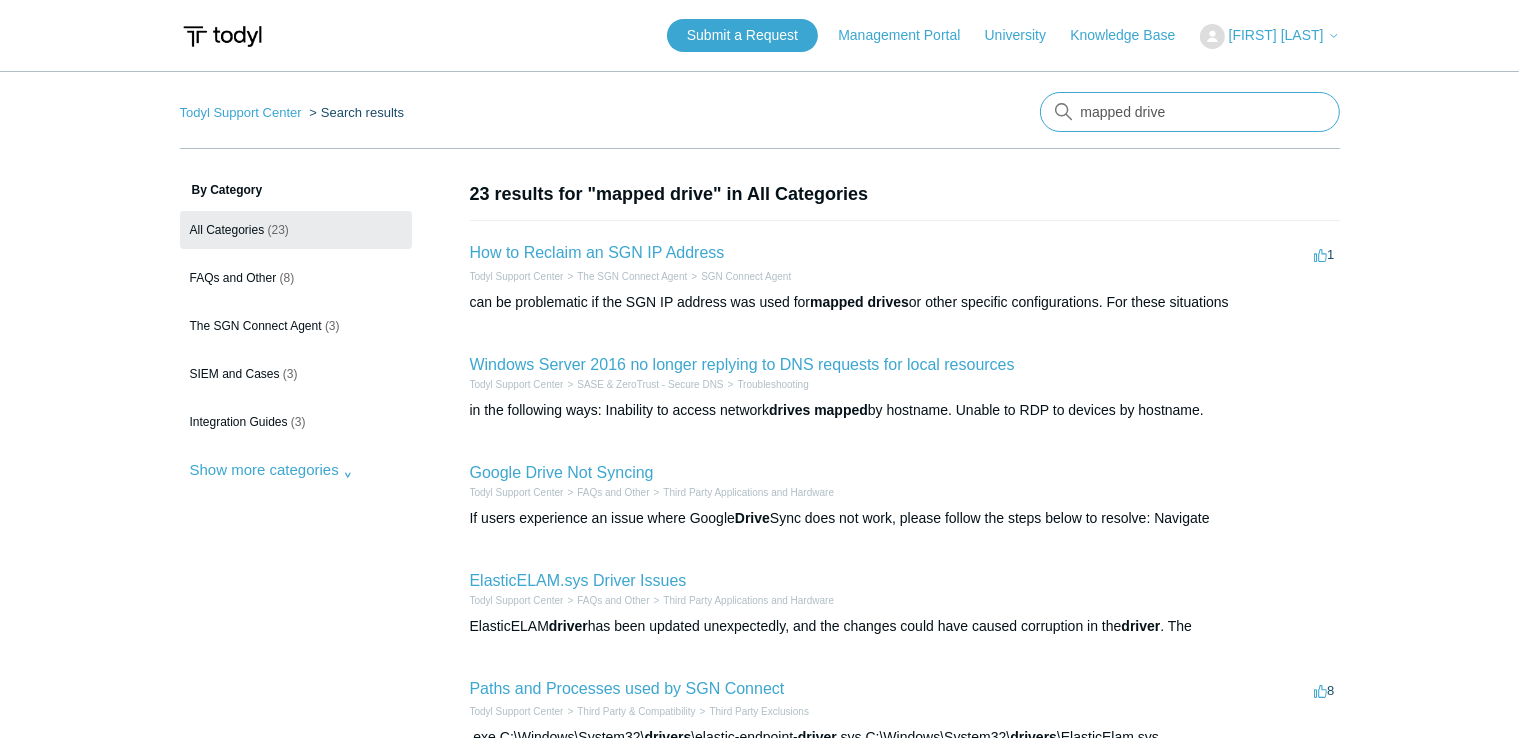 click on "mapped drive" at bounding box center (1190, 112) 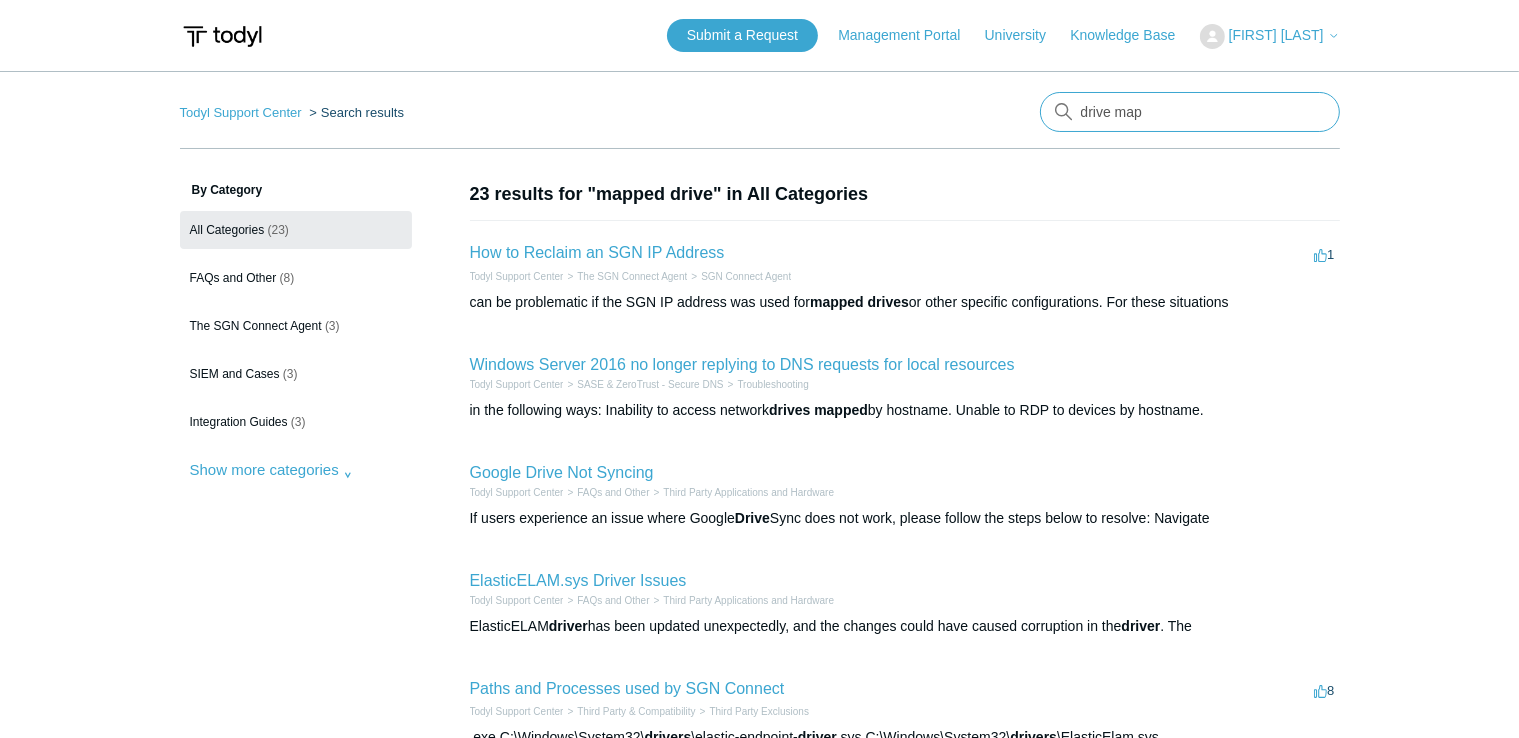 type on "drive map" 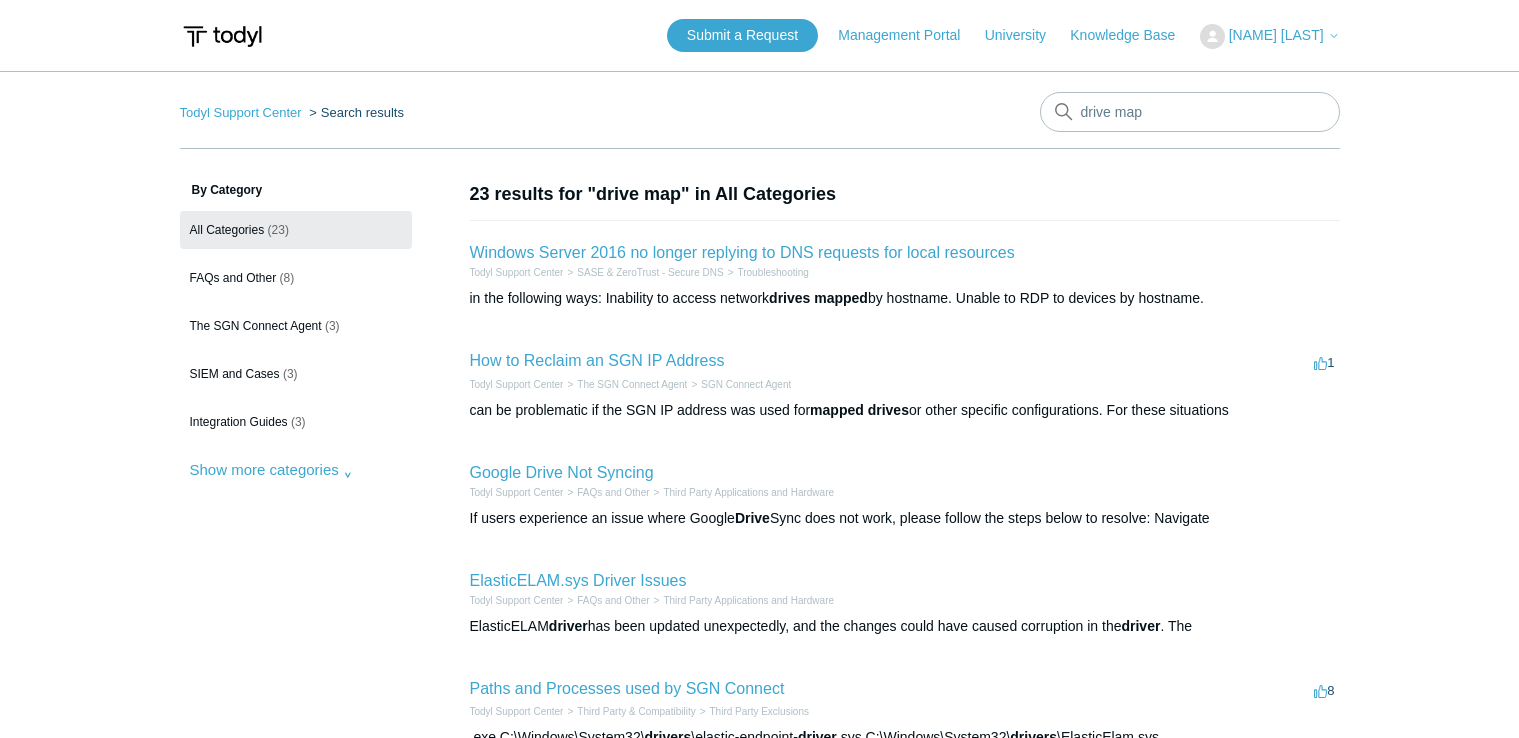 scroll, scrollTop: 0, scrollLeft: 0, axis: both 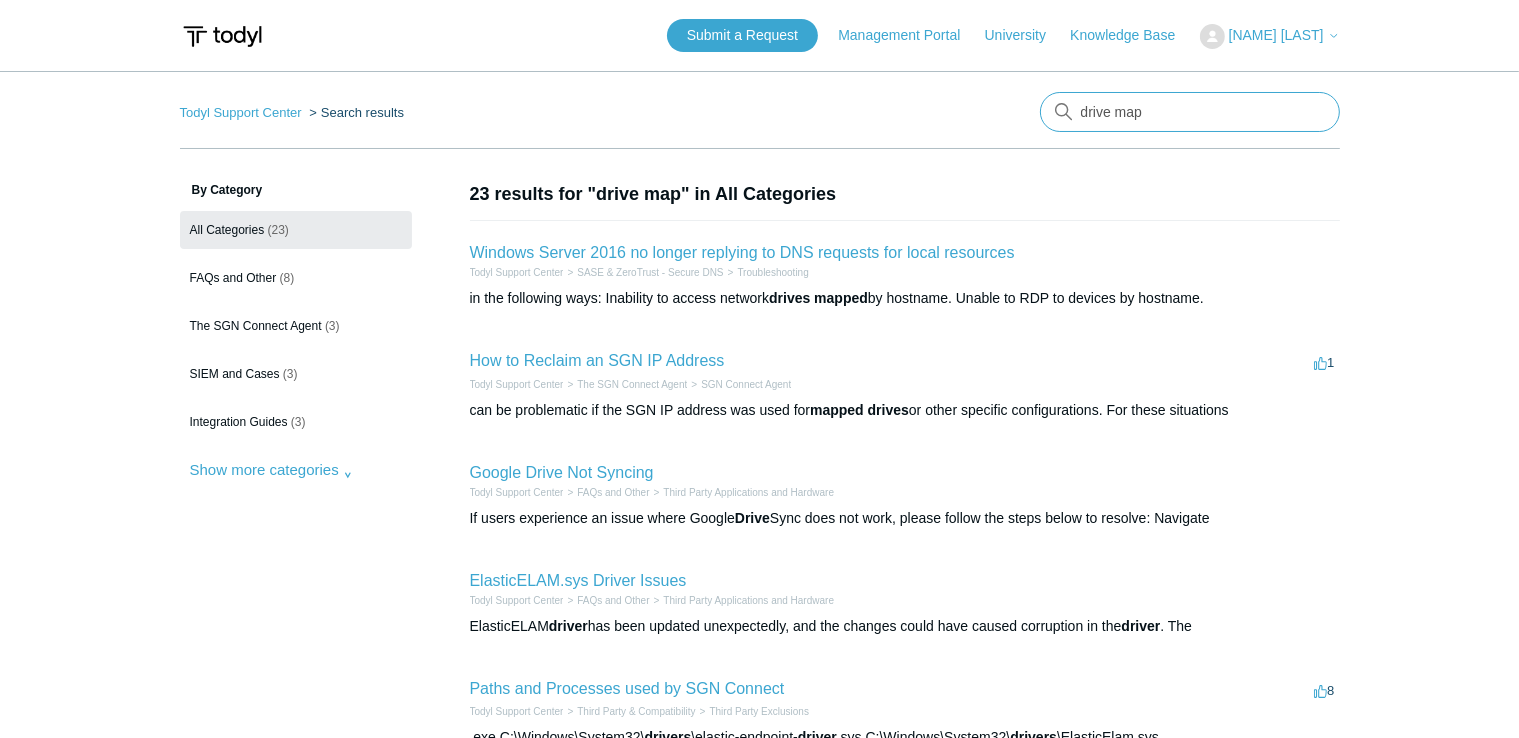 click on "drive map" at bounding box center [1190, 112] 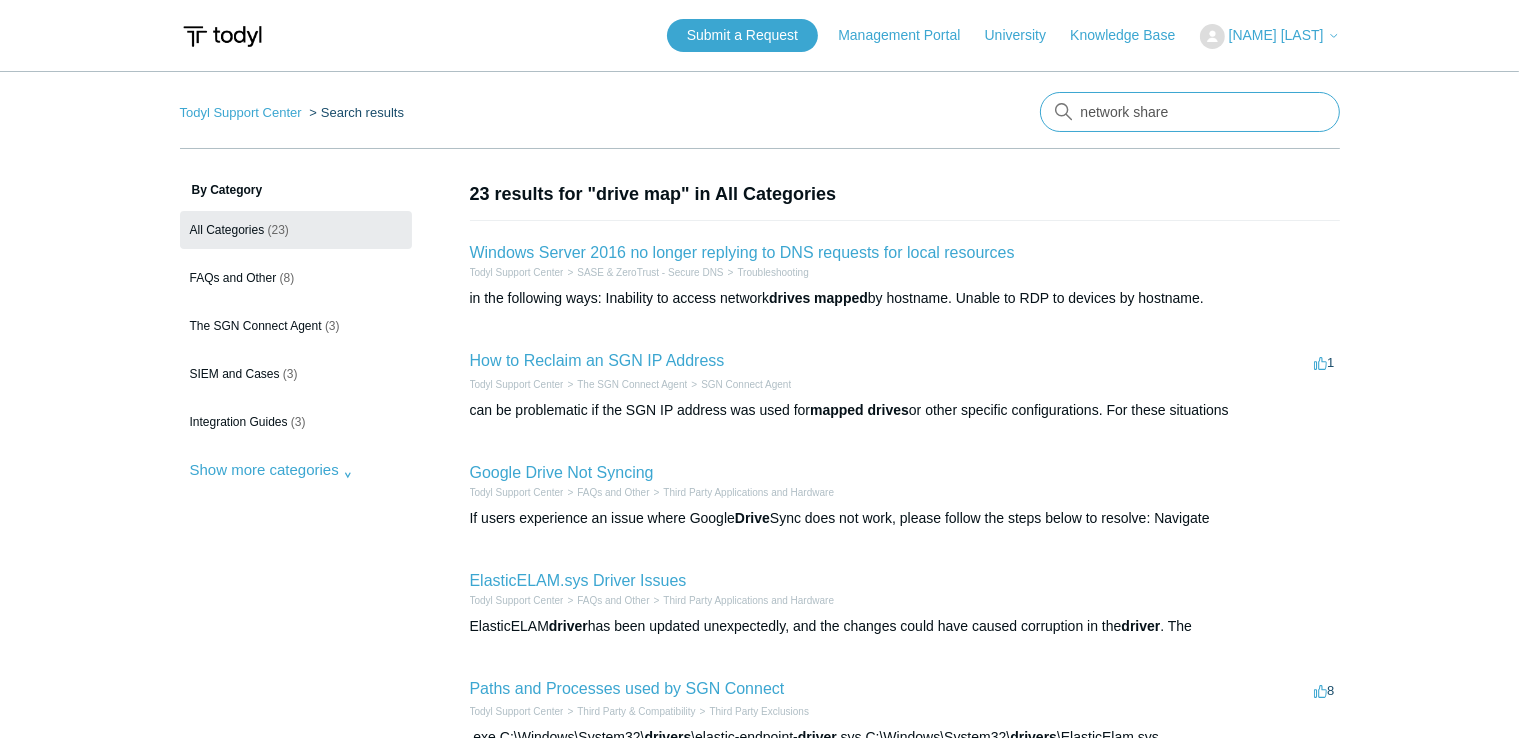 type on "network share" 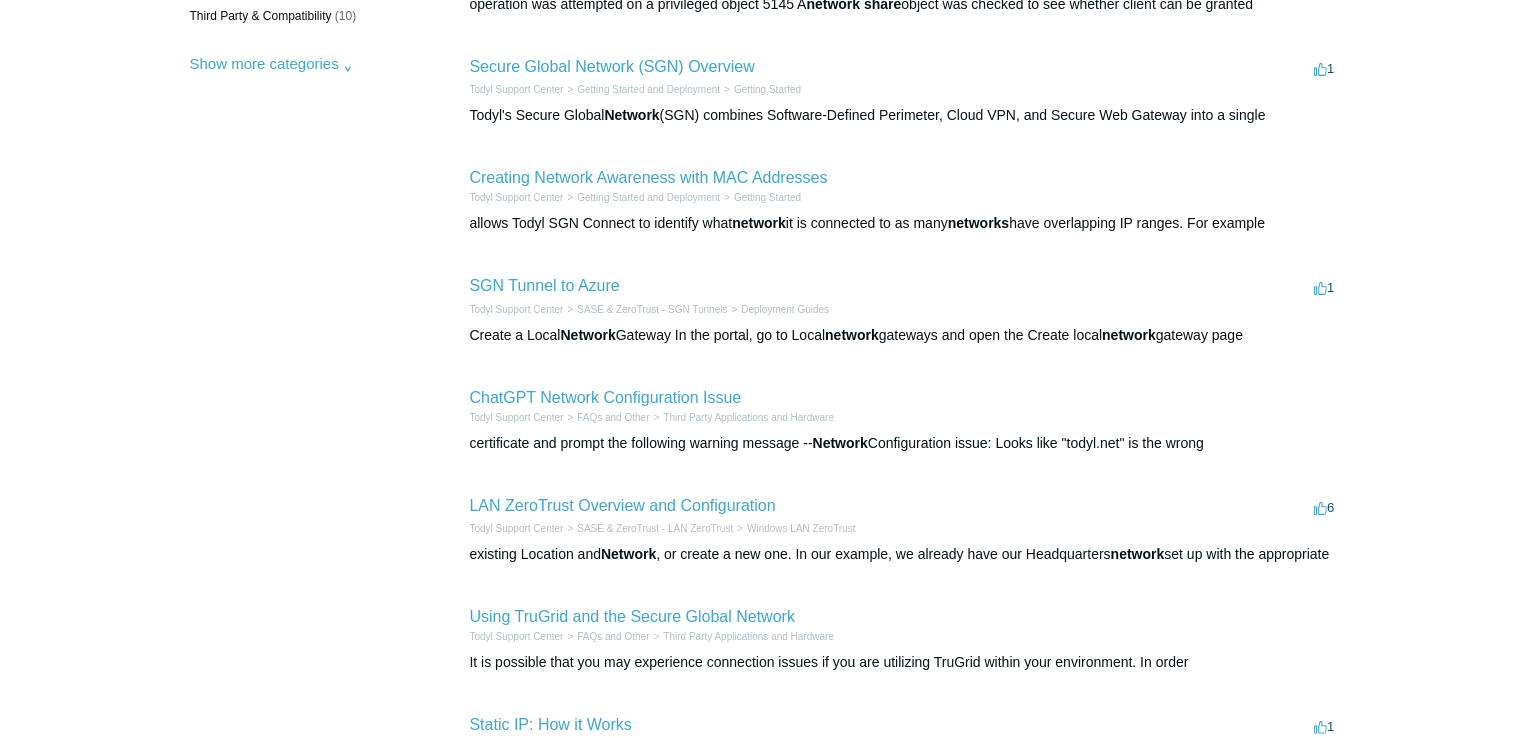 scroll, scrollTop: 500, scrollLeft: 0, axis: vertical 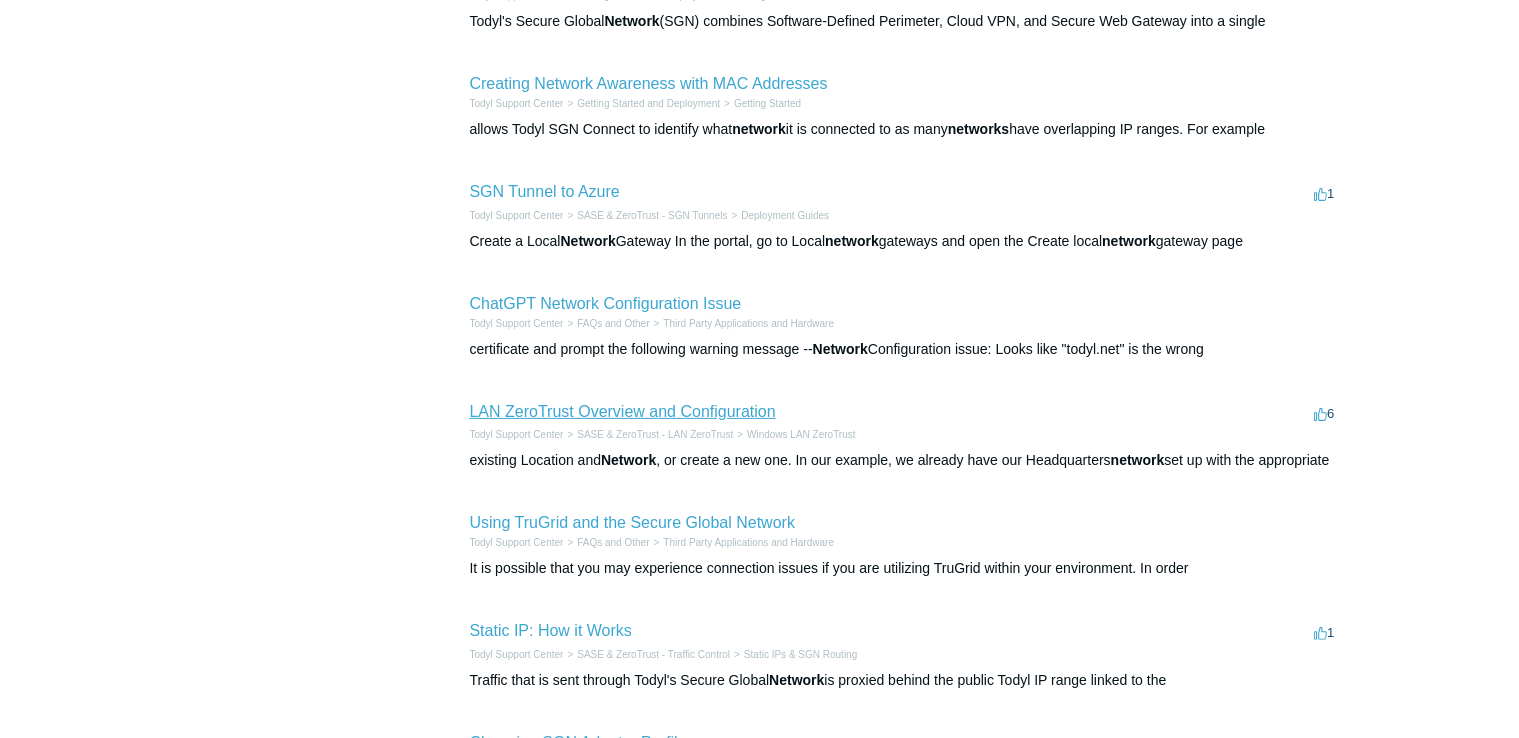 click on "LAN ZeroTrust Overview and Configuration" at bounding box center (623, 411) 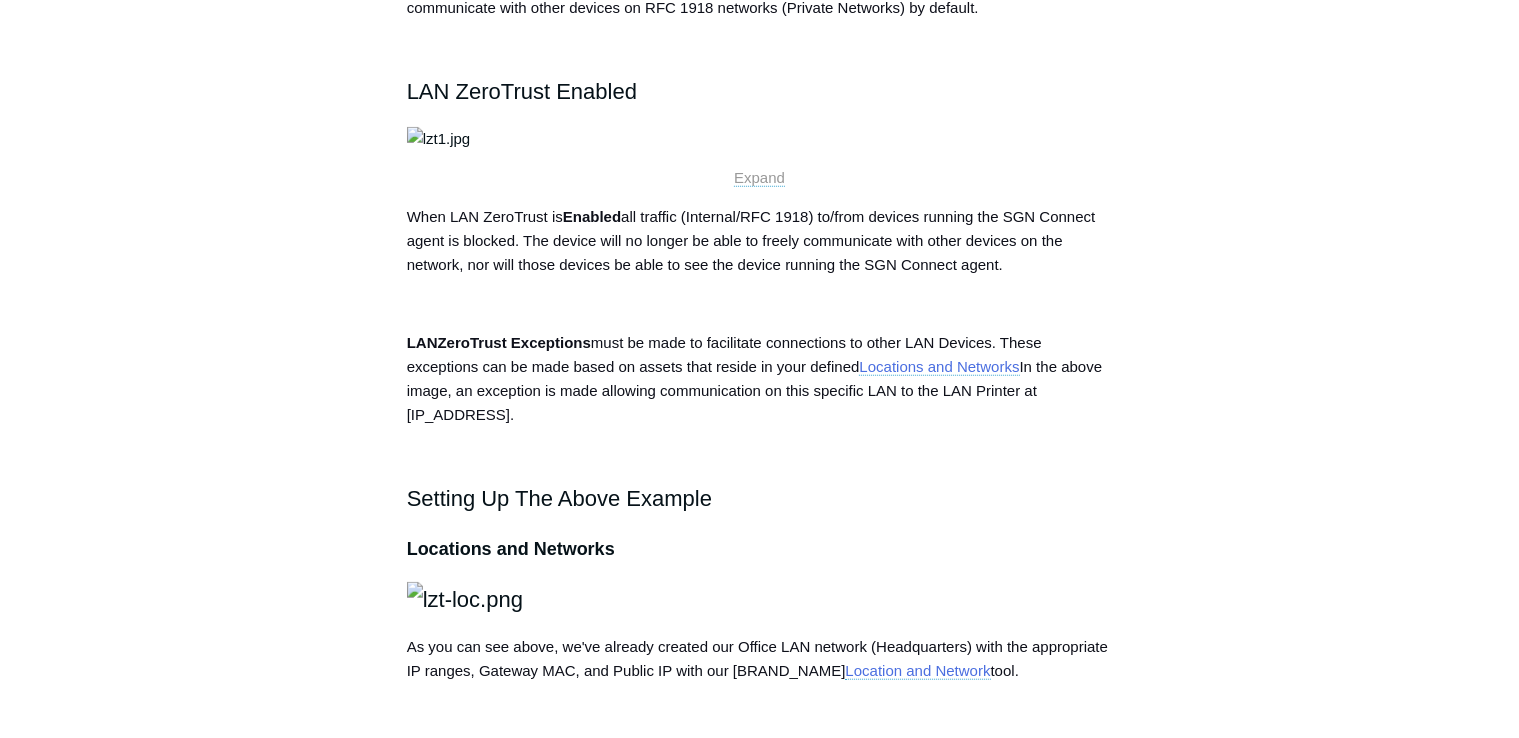scroll, scrollTop: 1700, scrollLeft: 0, axis: vertical 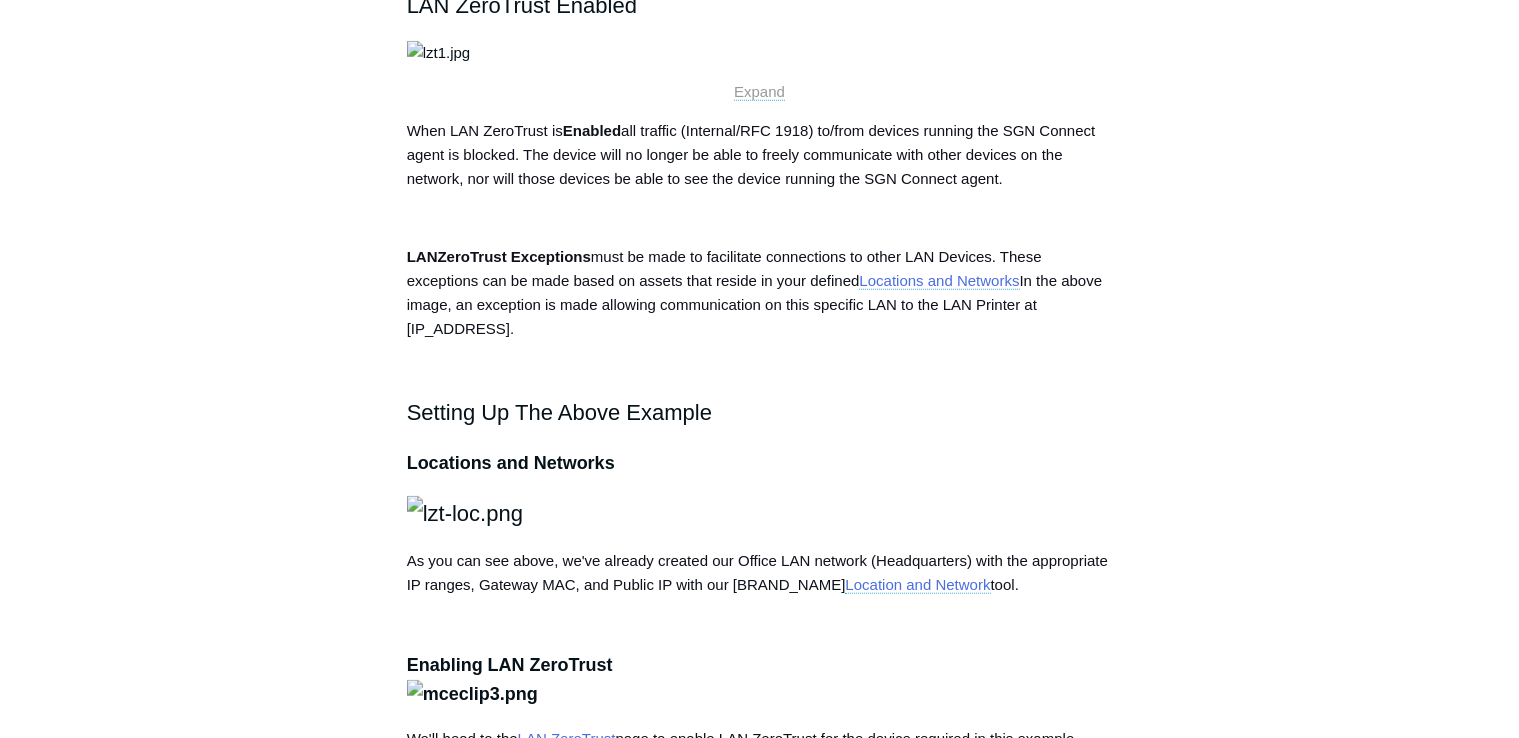 click on "Expand" at bounding box center [759, -142] 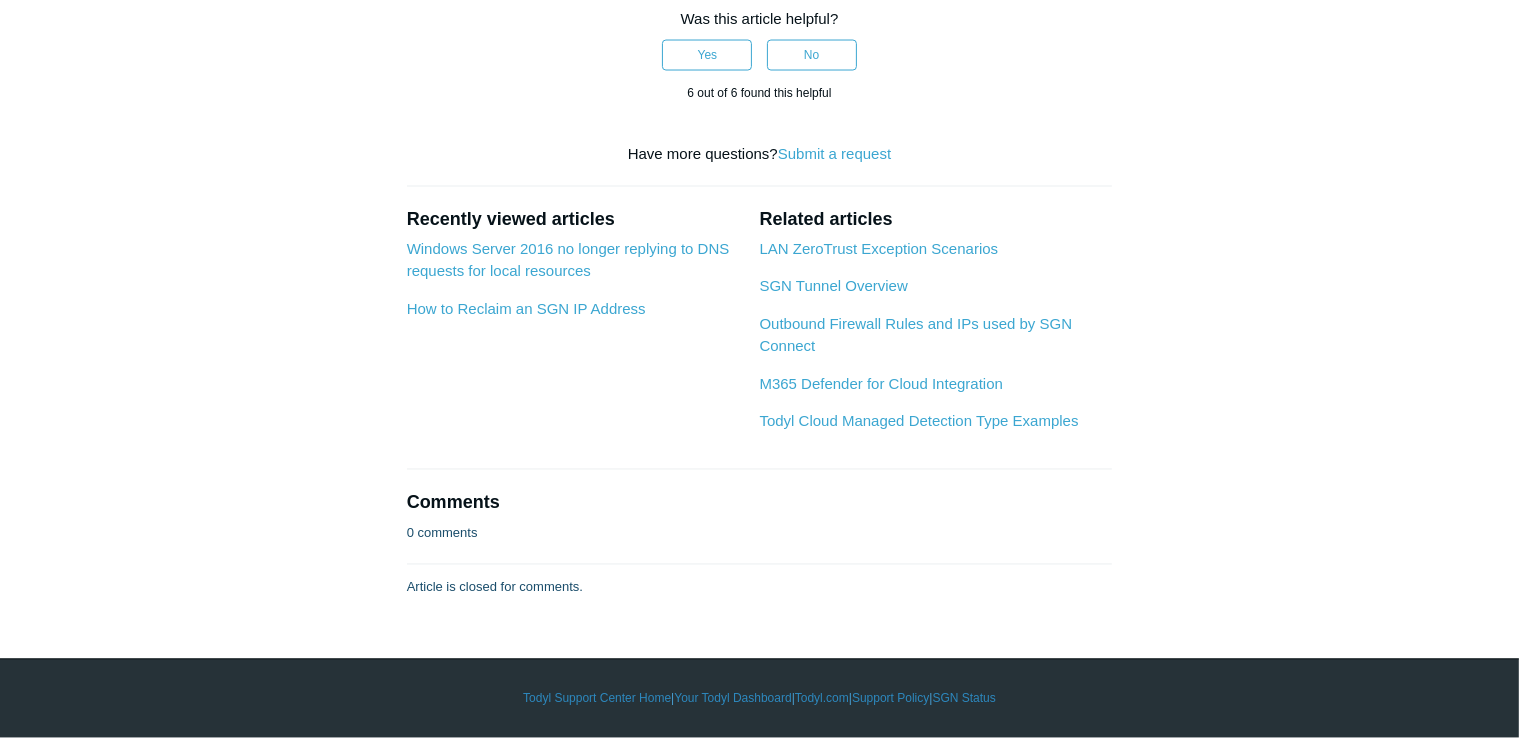 scroll, scrollTop: 4500, scrollLeft: 0, axis: vertical 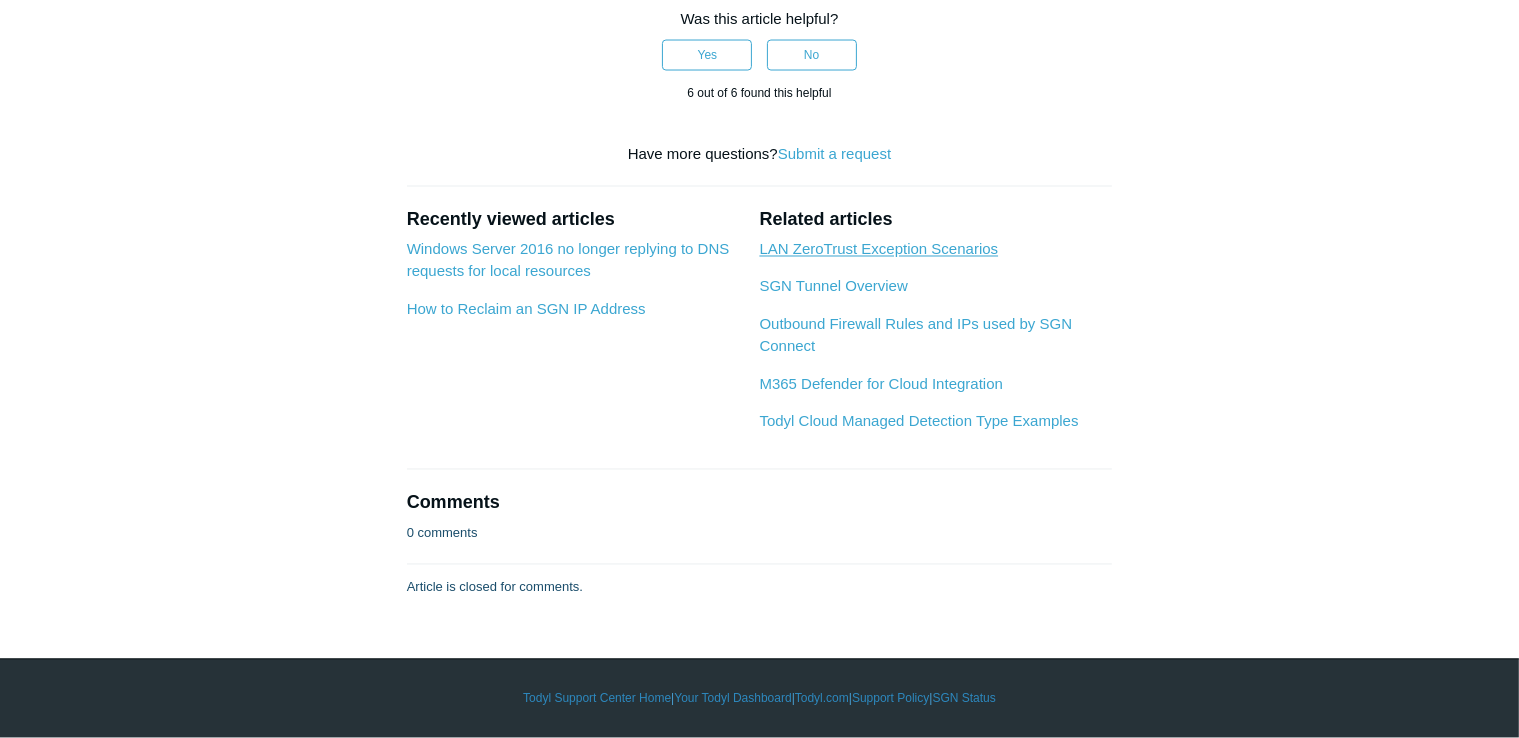 click on "LAN ZeroTrust Exception Scenarios" at bounding box center (878, 249) 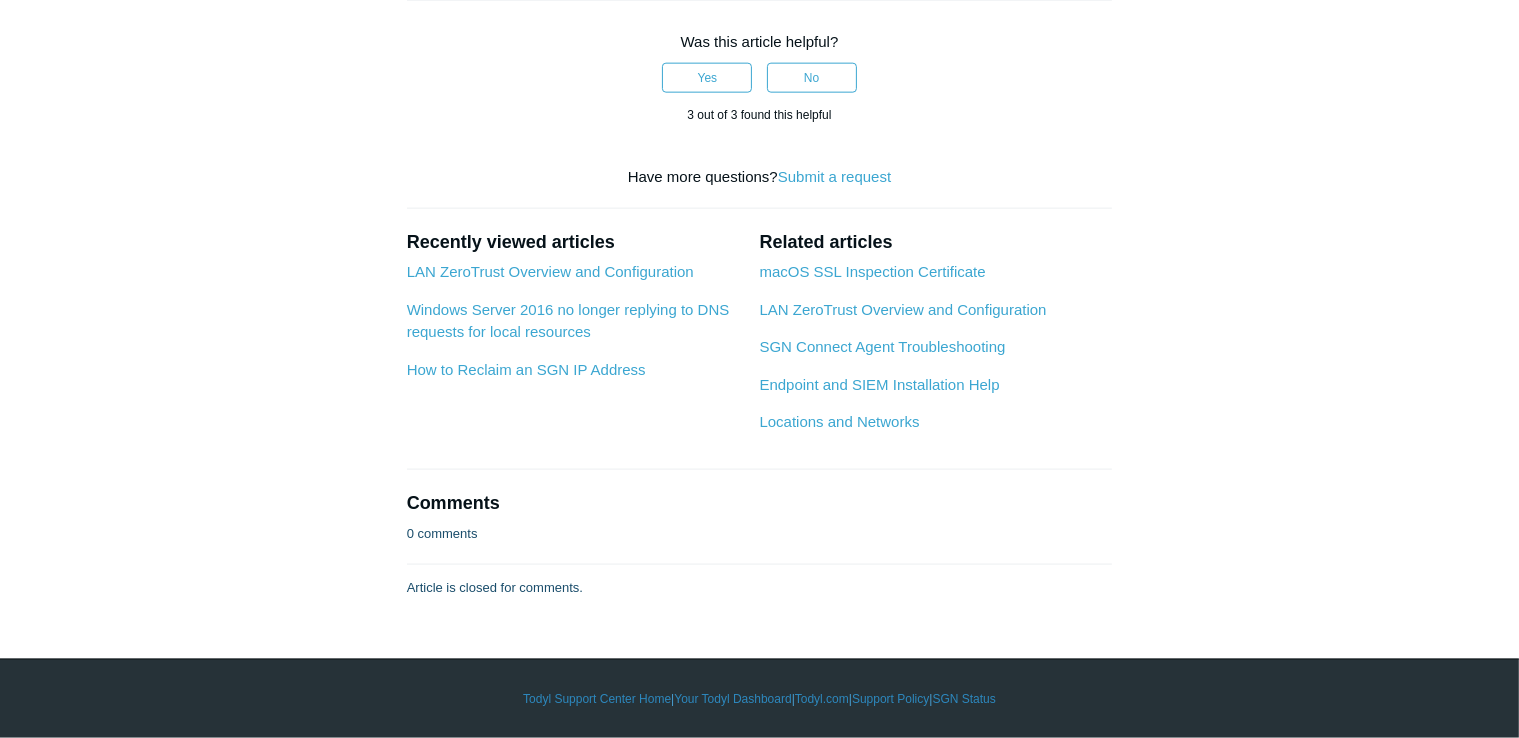 scroll, scrollTop: 4100, scrollLeft: 0, axis: vertical 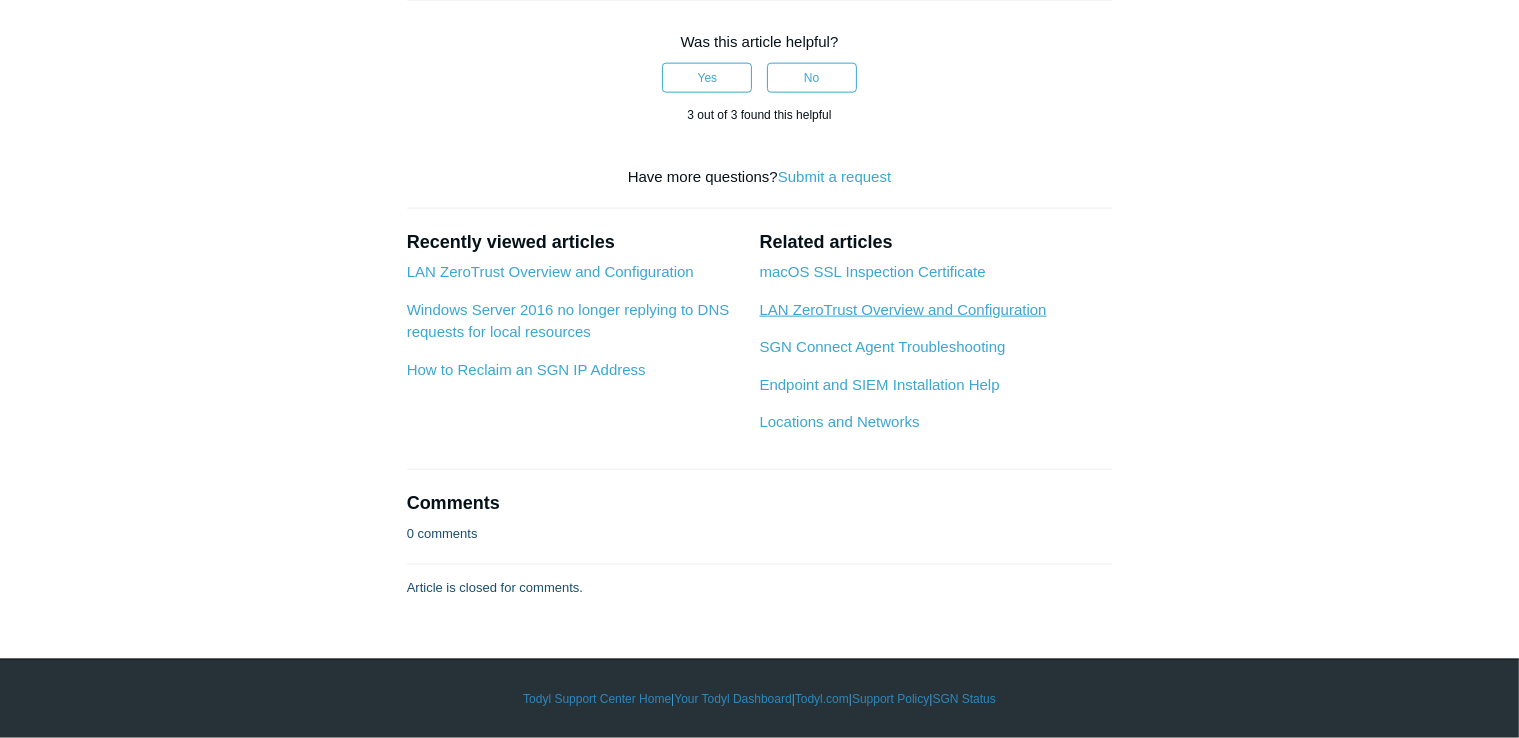 click on "LAN ZeroTrust Overview and Configuration" at bounding box center (902, 309) 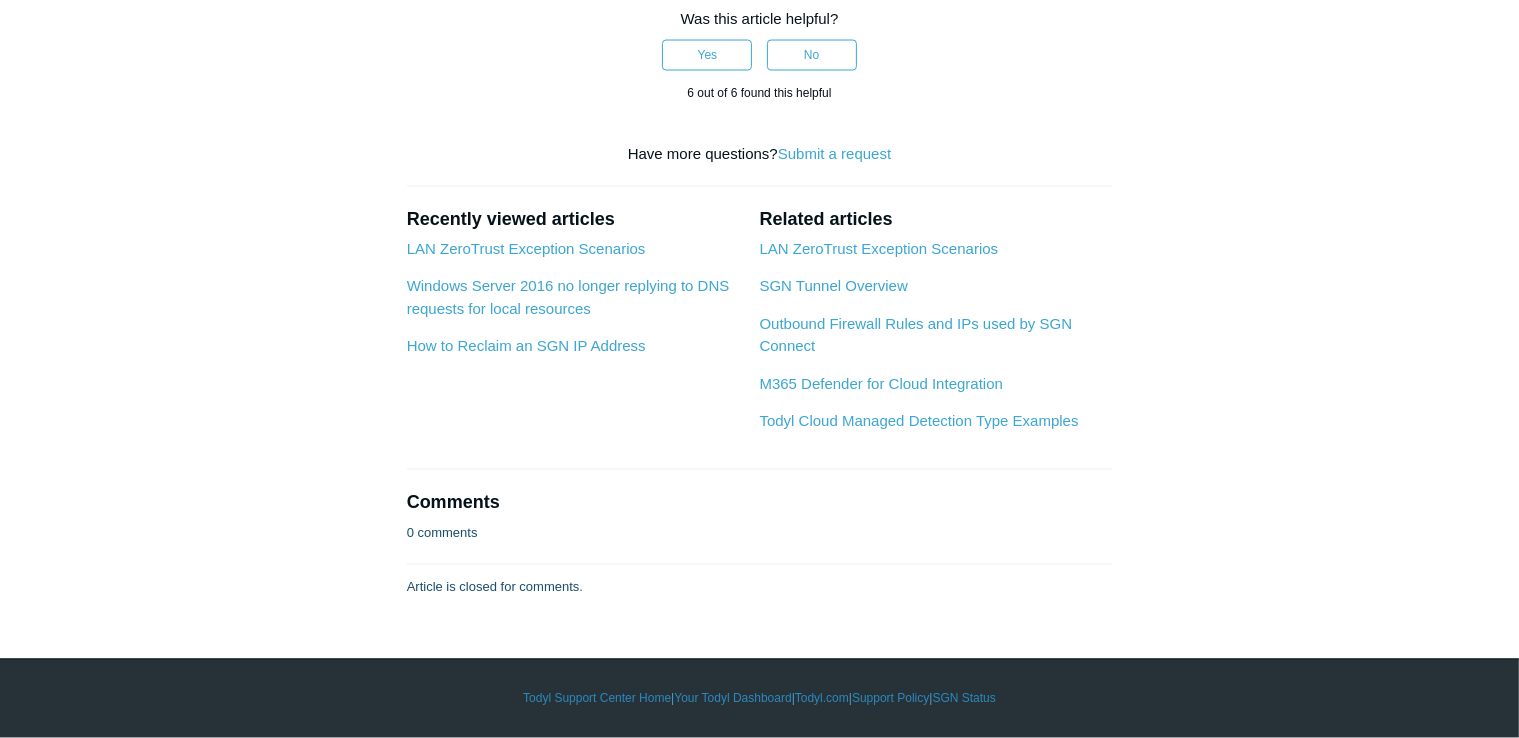 scroll, scrollTop: 5700, scrollLeft: 0, axis: vertical 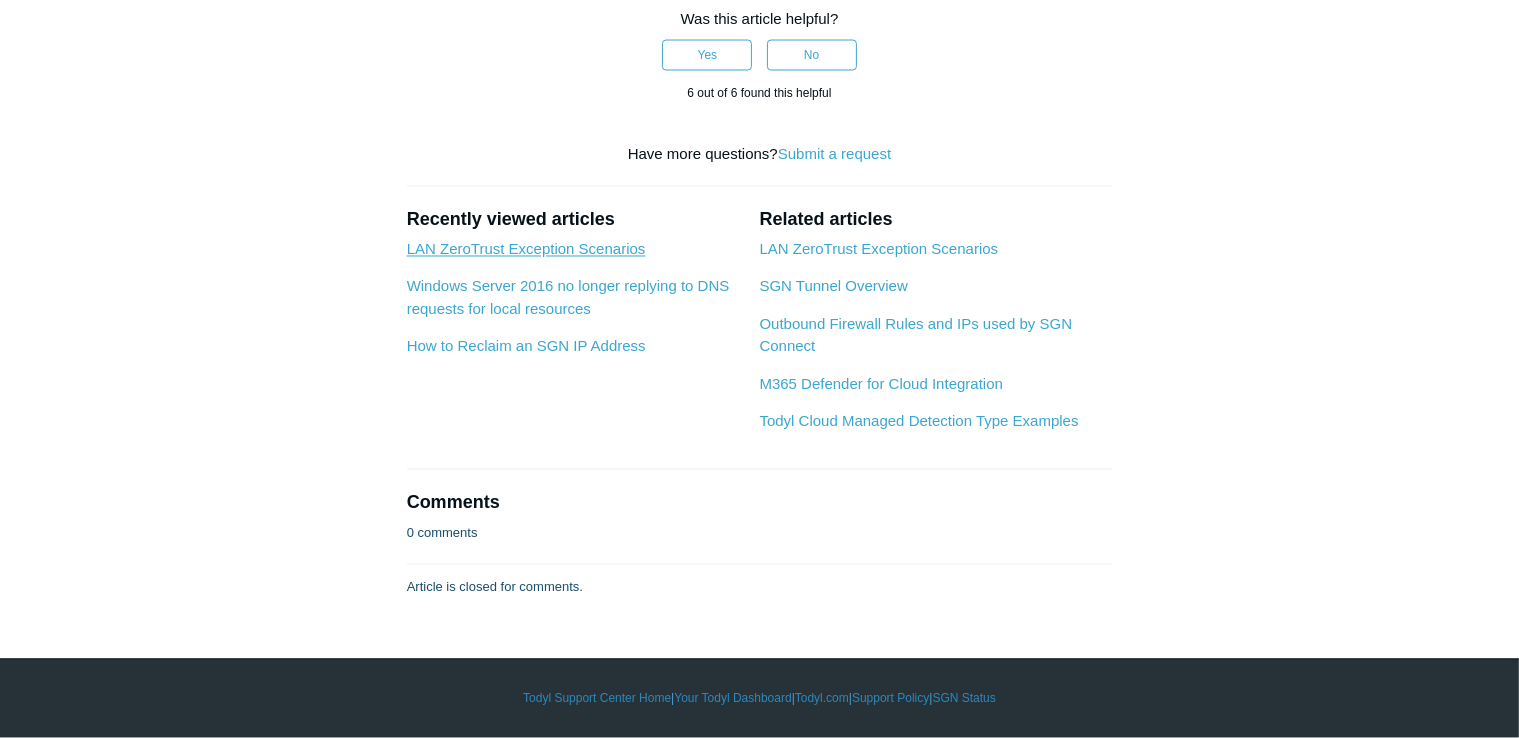 click on "LAN ZeroTrust Exception Scenarios" at bounding box center (526, 249) 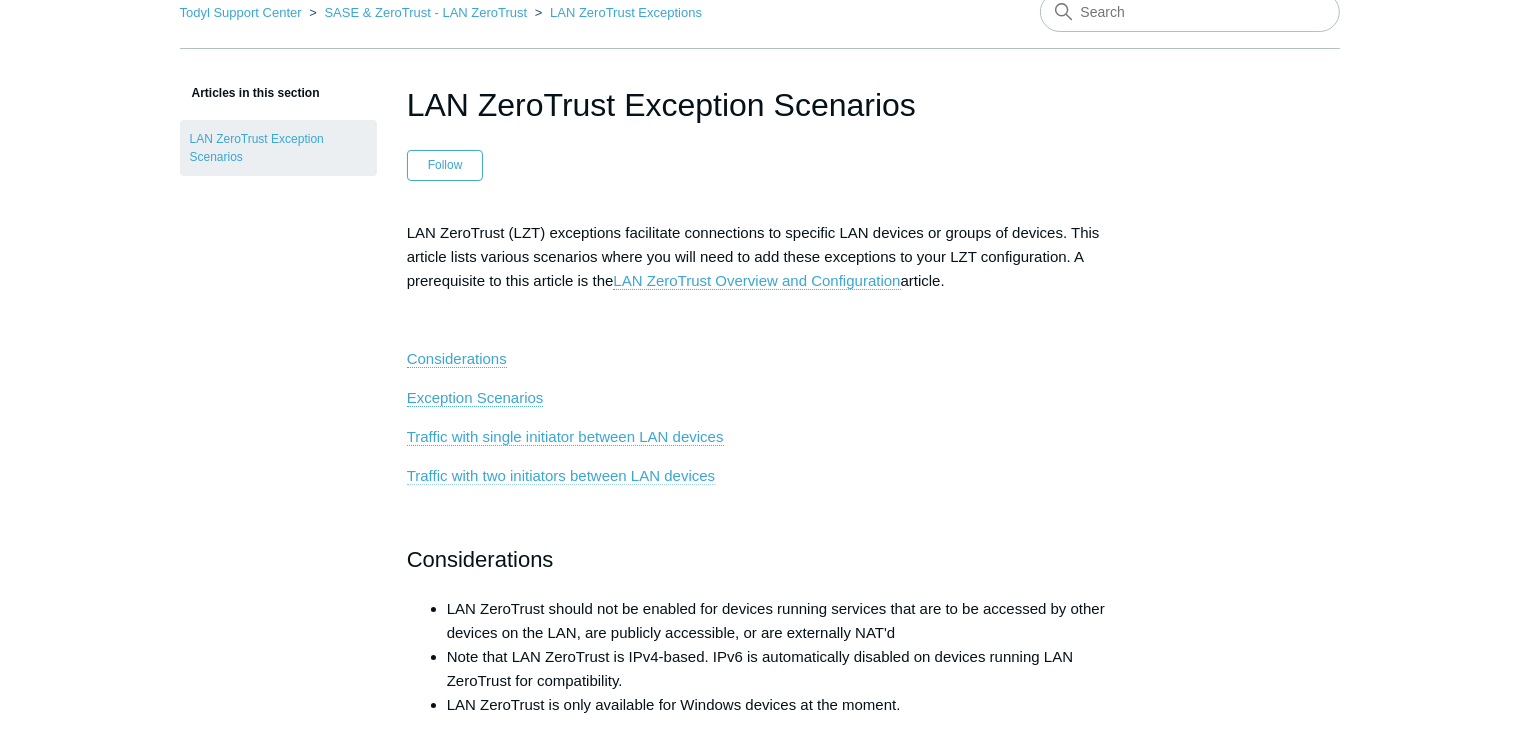 scroll, scrollTop: 0, scrollLeft: 0, axis: both 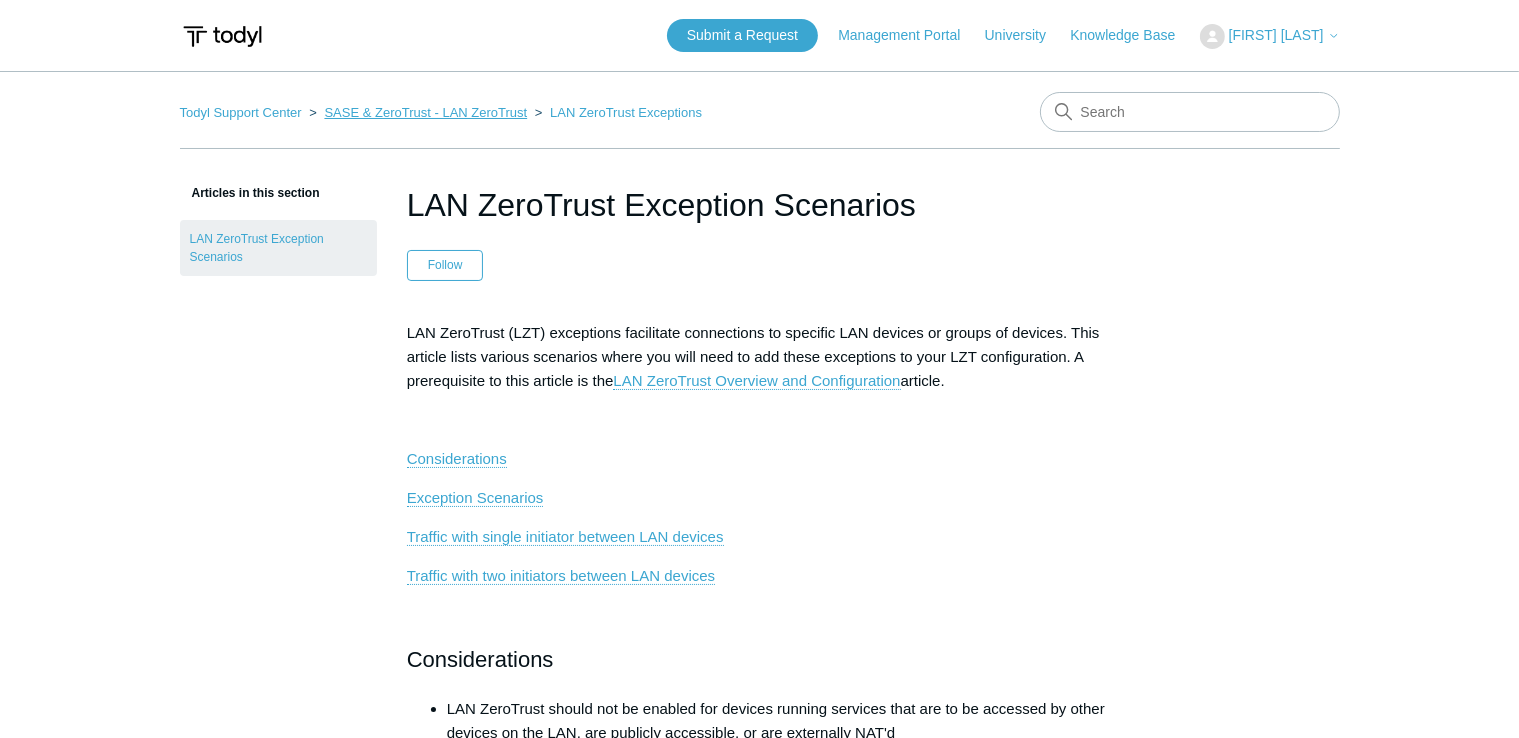 click on "SASE & ZeroTrust - LAN ZeroTrust" at bounding box center [425, 112] 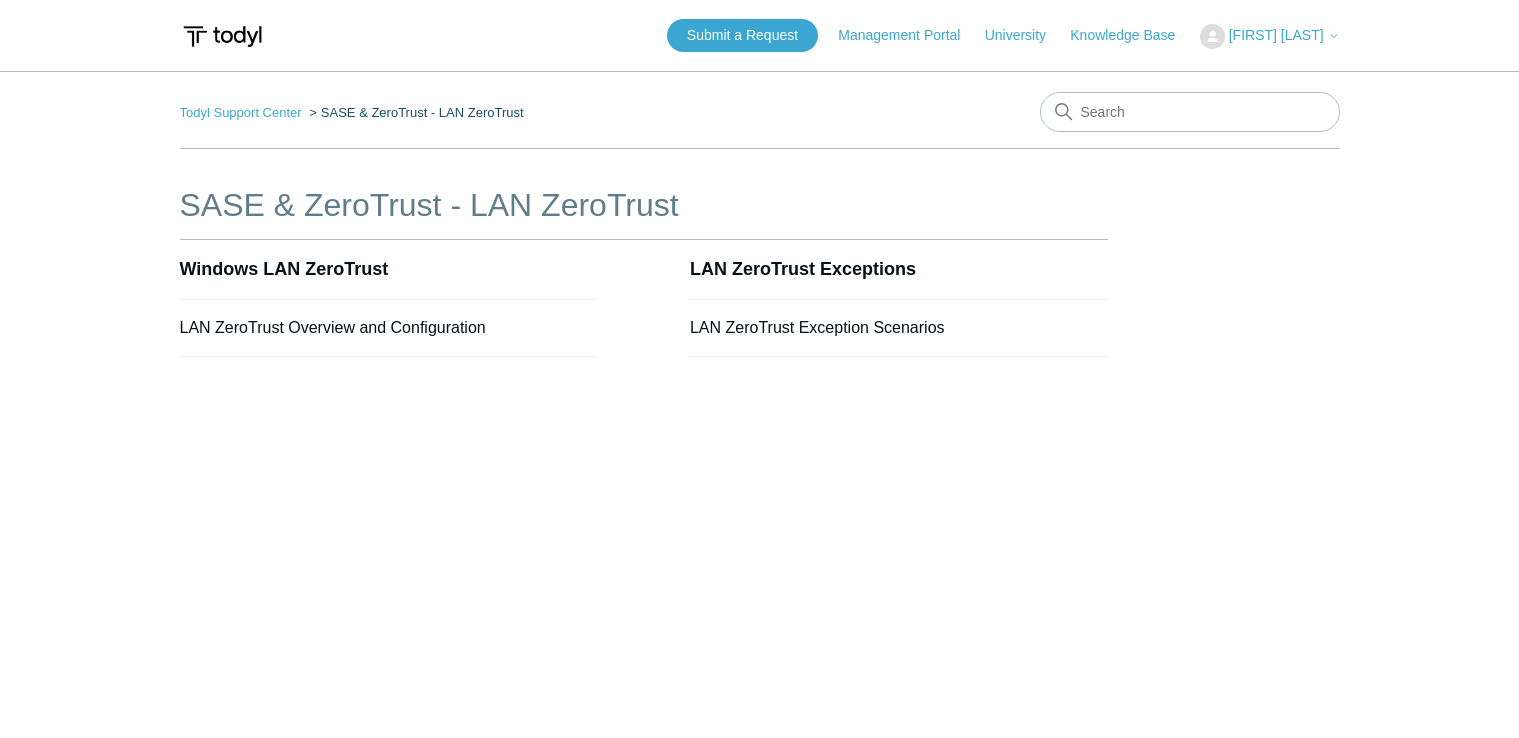 scroll, scrollTop: 0, scrollLeft: 0, axis: both 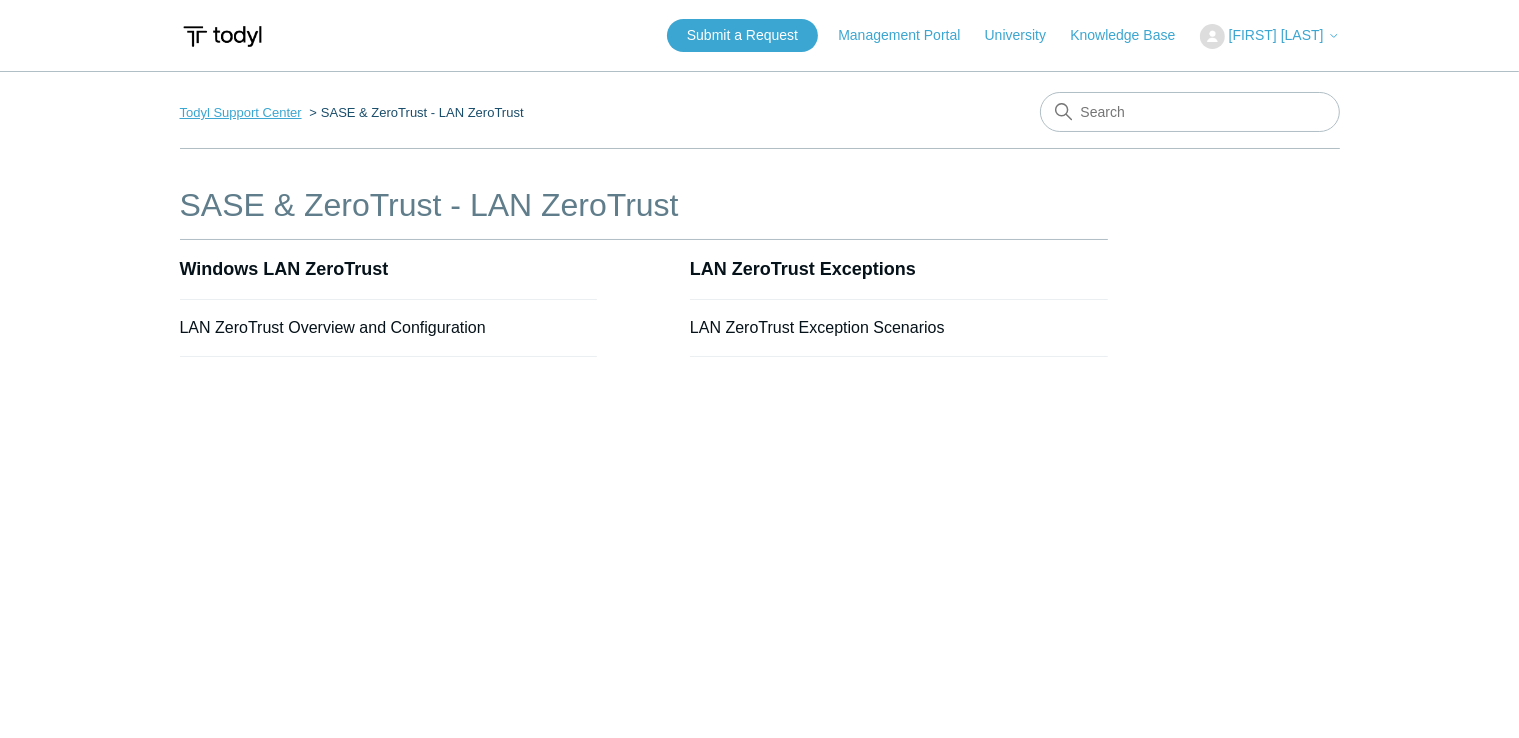click on "Todyl Support Center" at bounding box center [241, 112] 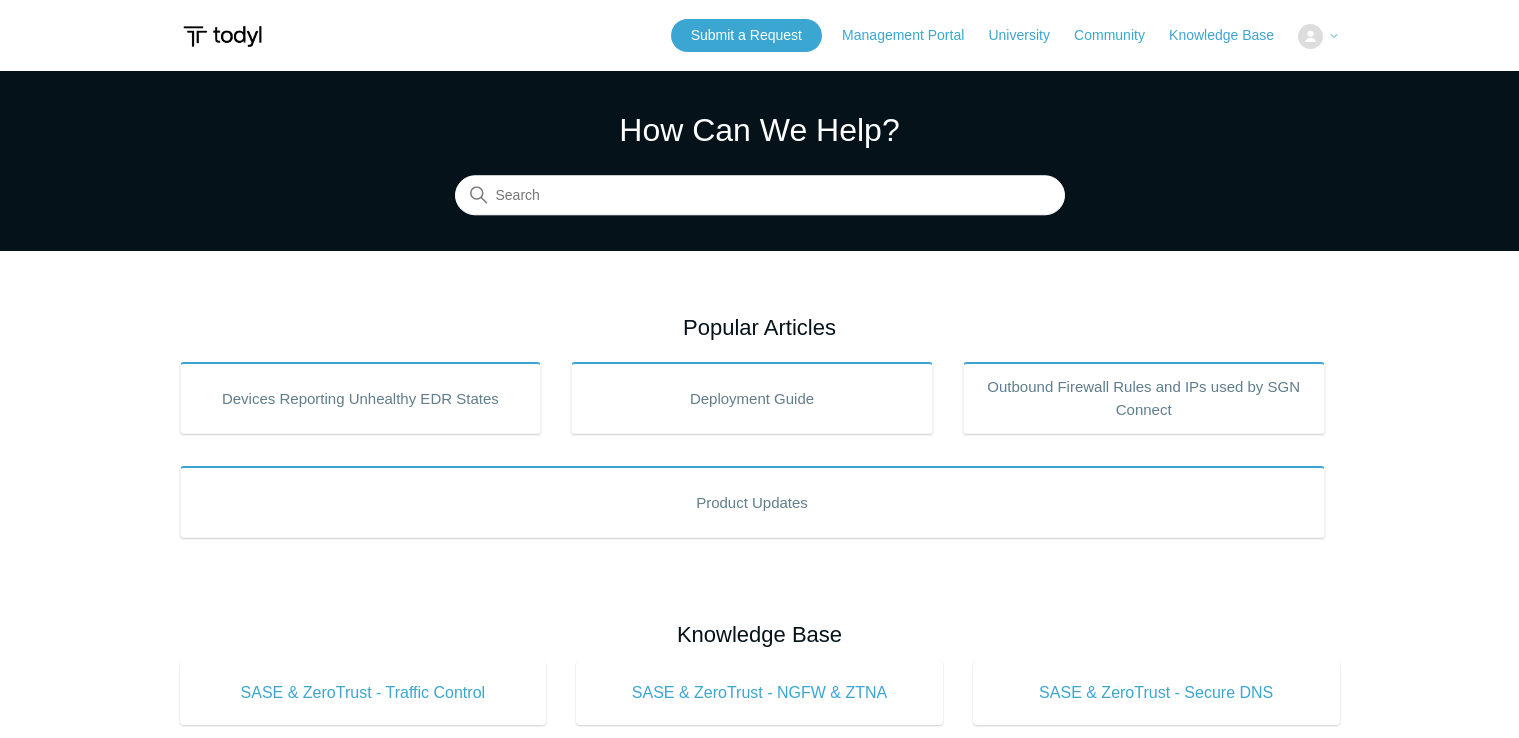 scroll, scrollTop: 0, scrollLeft: 0, axis: both 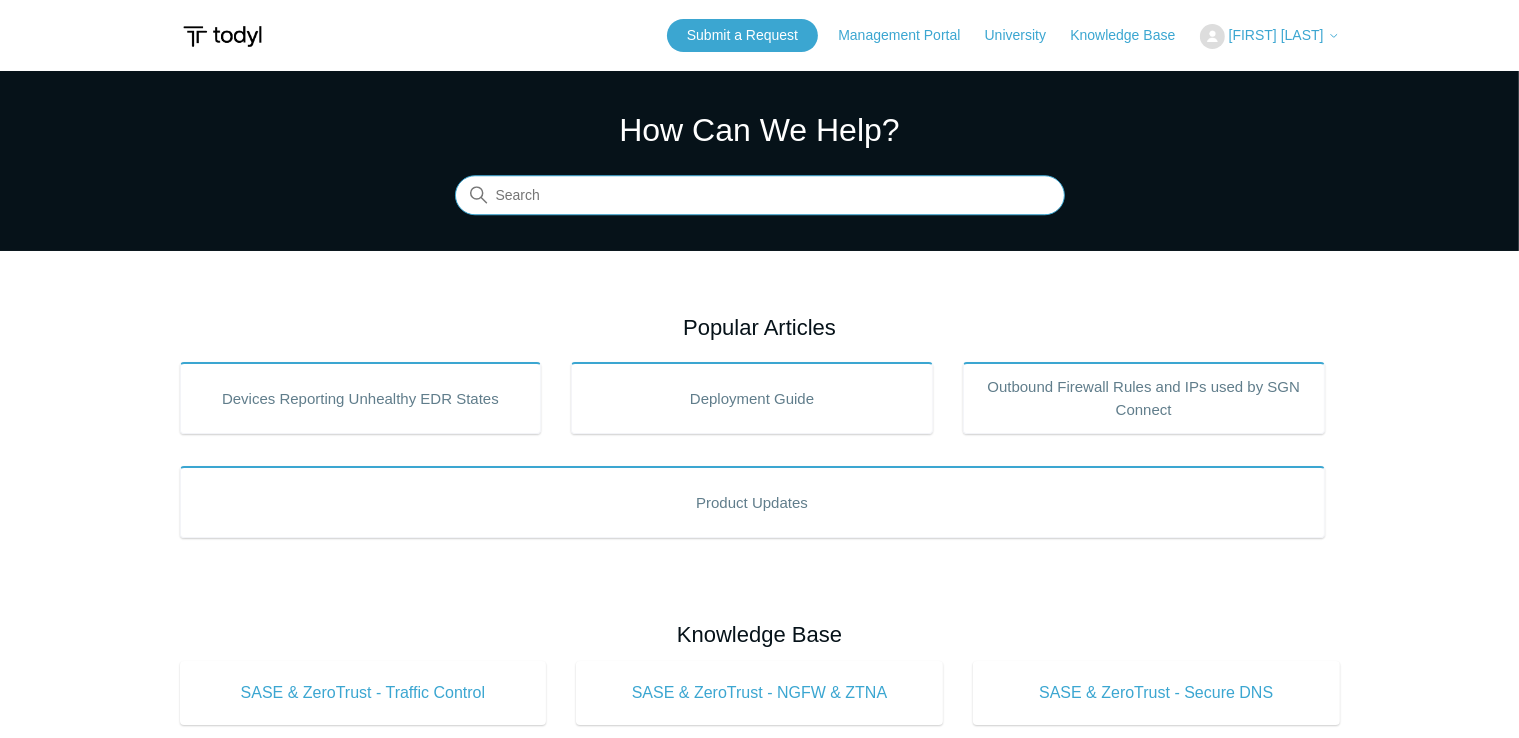 click at bounding box center [760, 196] 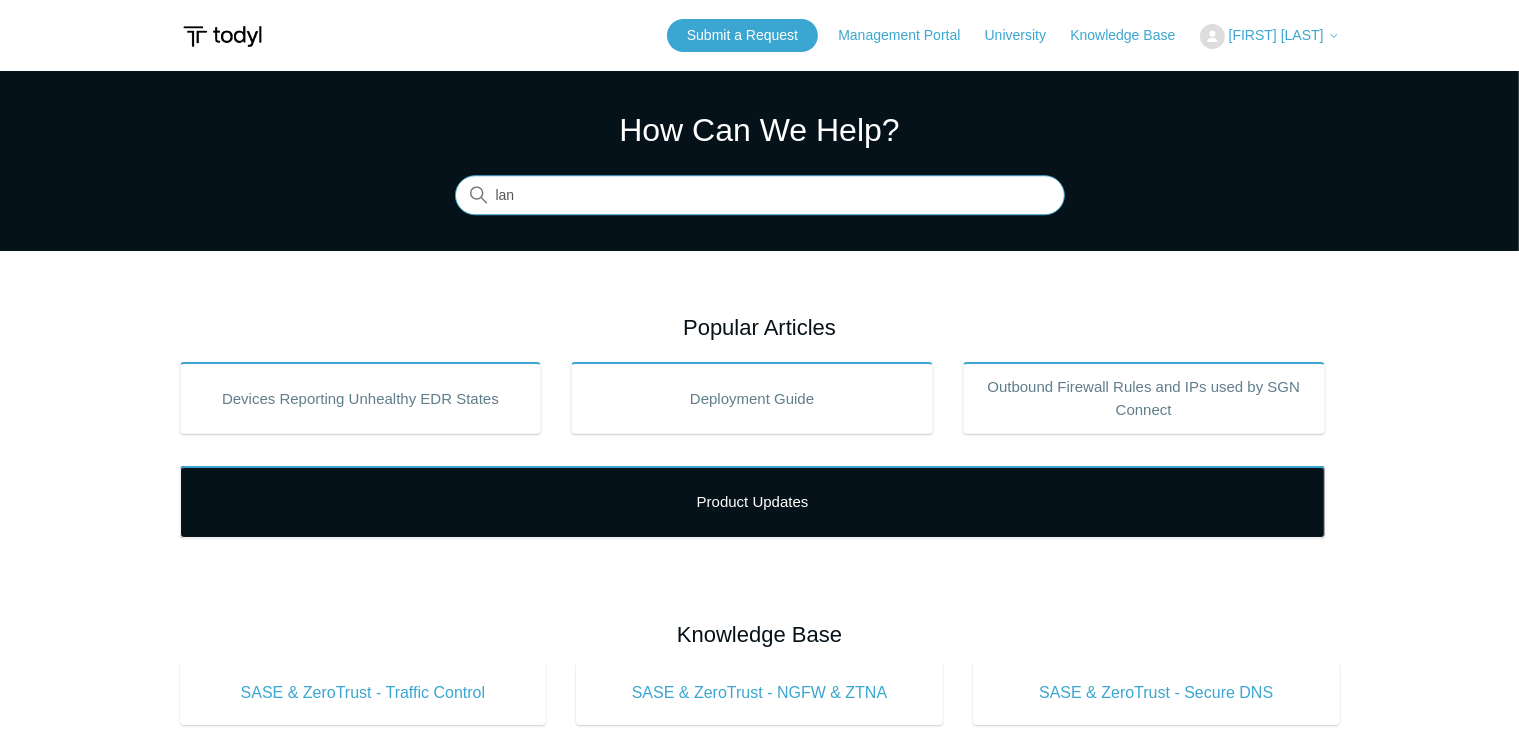 type on "lan" 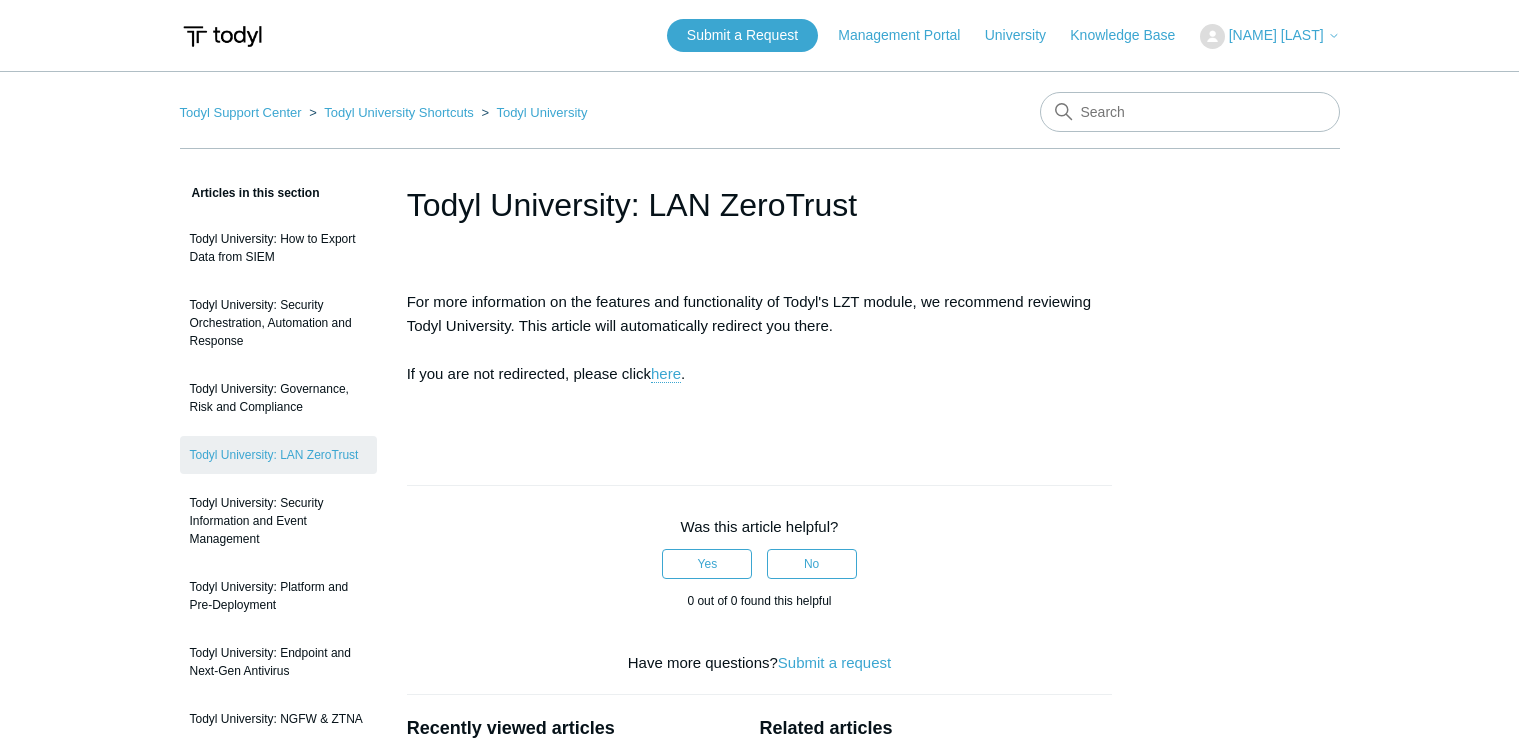 scroll, scrollTop: 0, scrollLeft: 0, axis: both 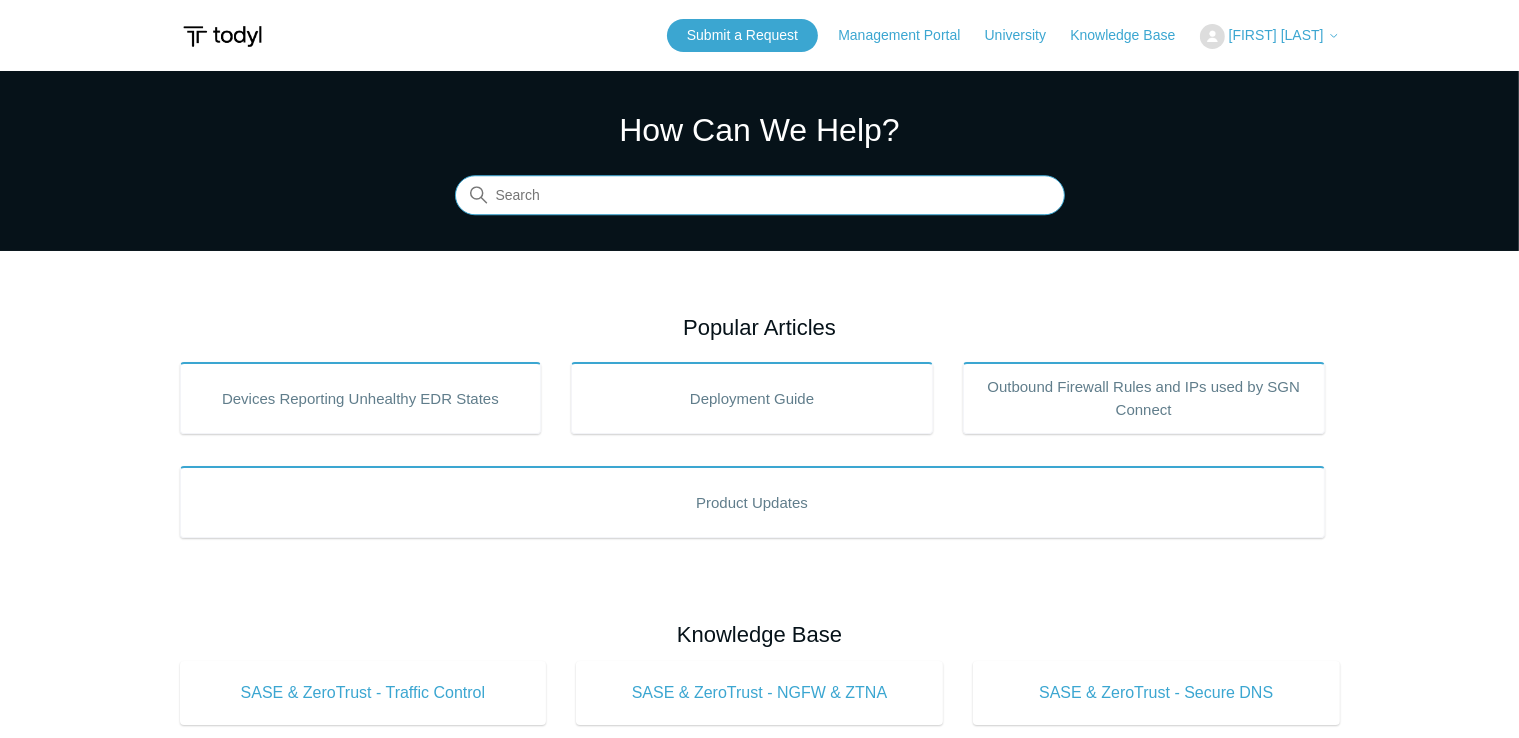 click at bounding box center [760, 196] 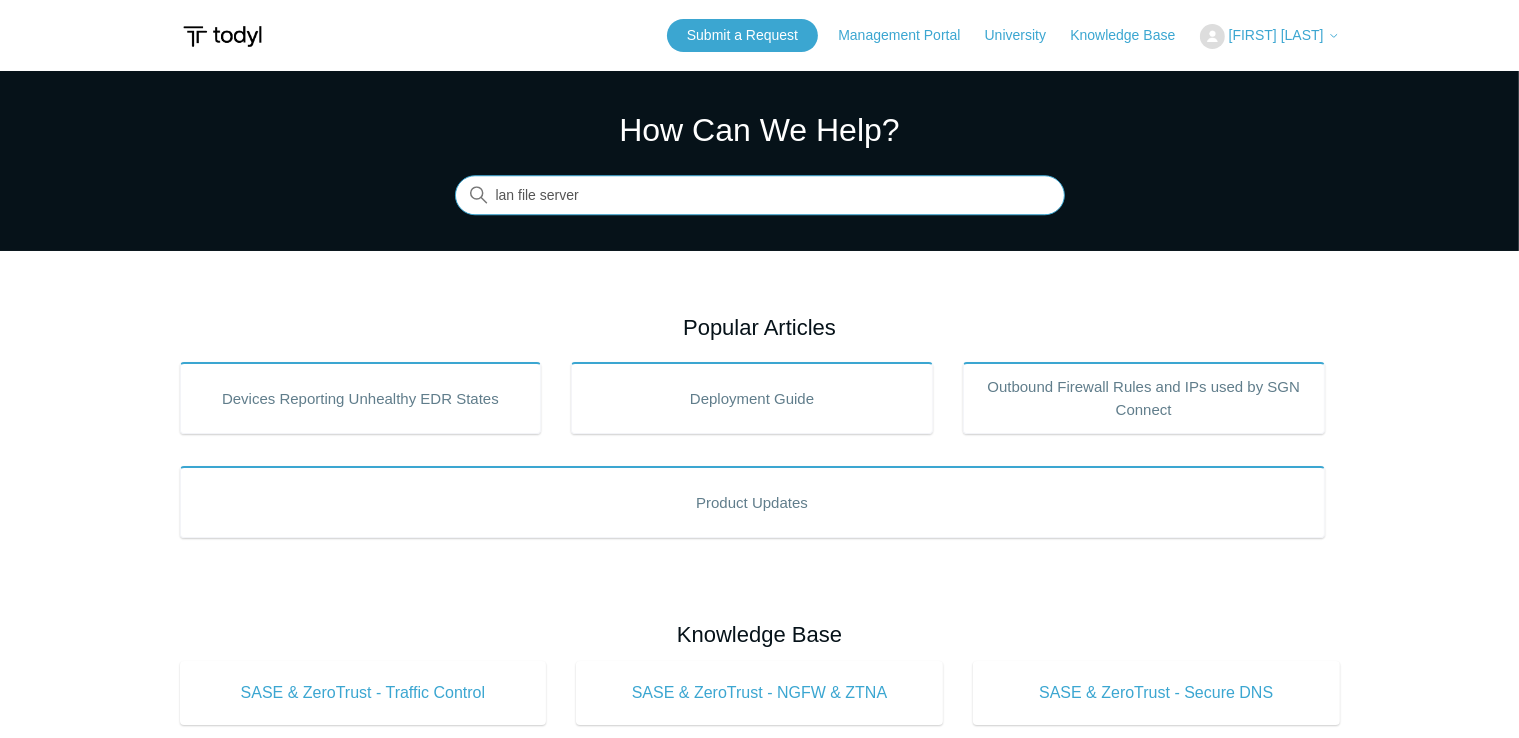 type on "lan file server" 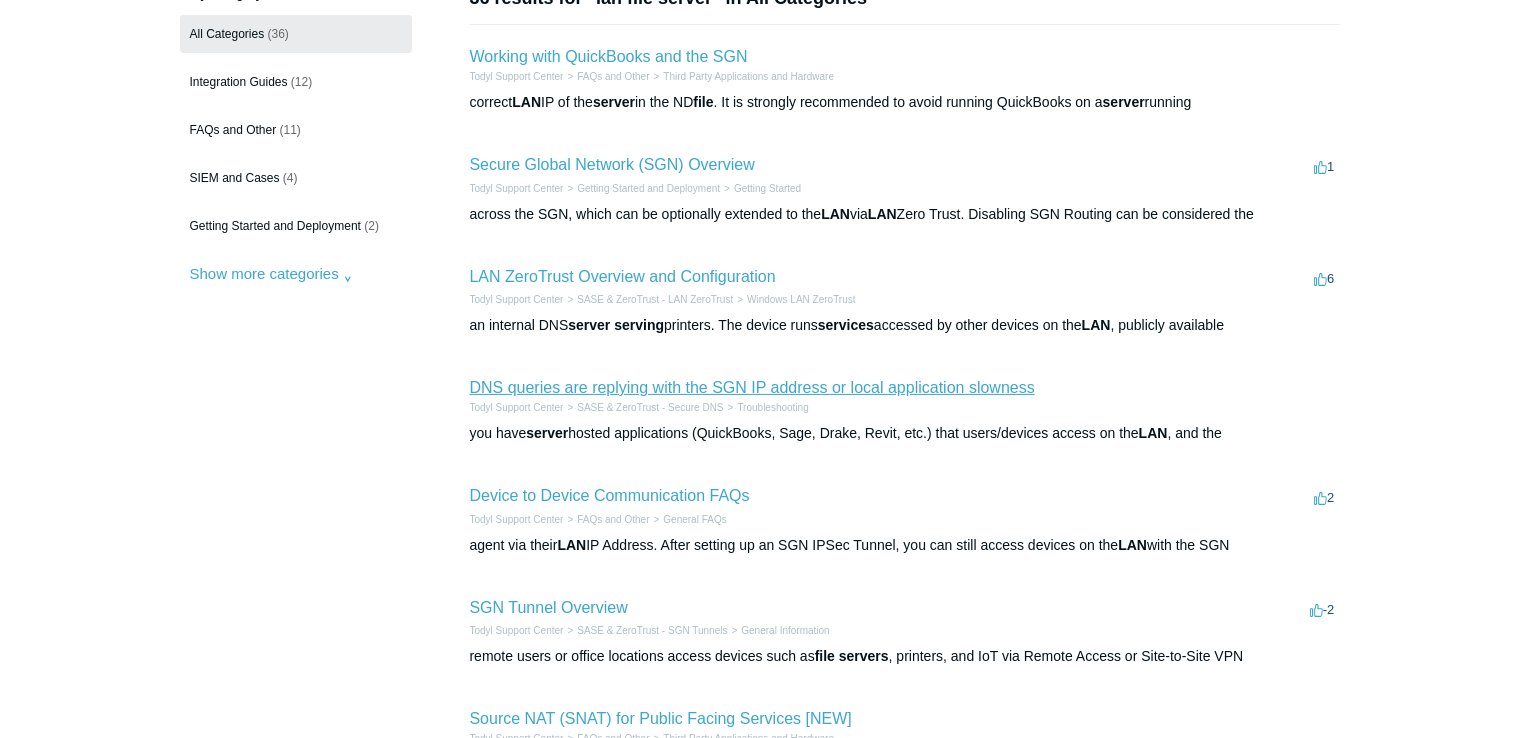 scroll, scrollTop: 300, scrollLeft: 0, axis: vertical 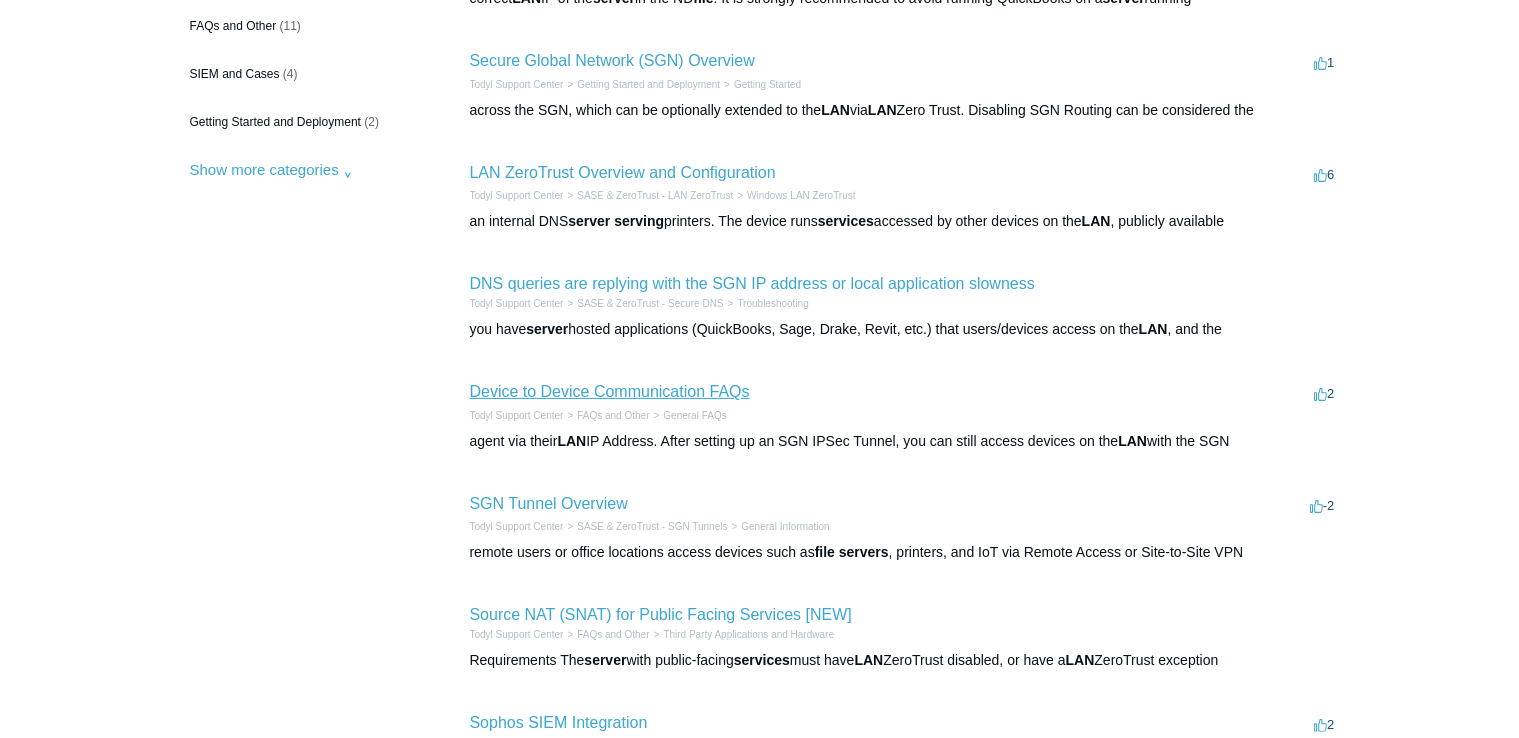click on "Device to Device Communication FAQs" at bounding box center [610, 391] 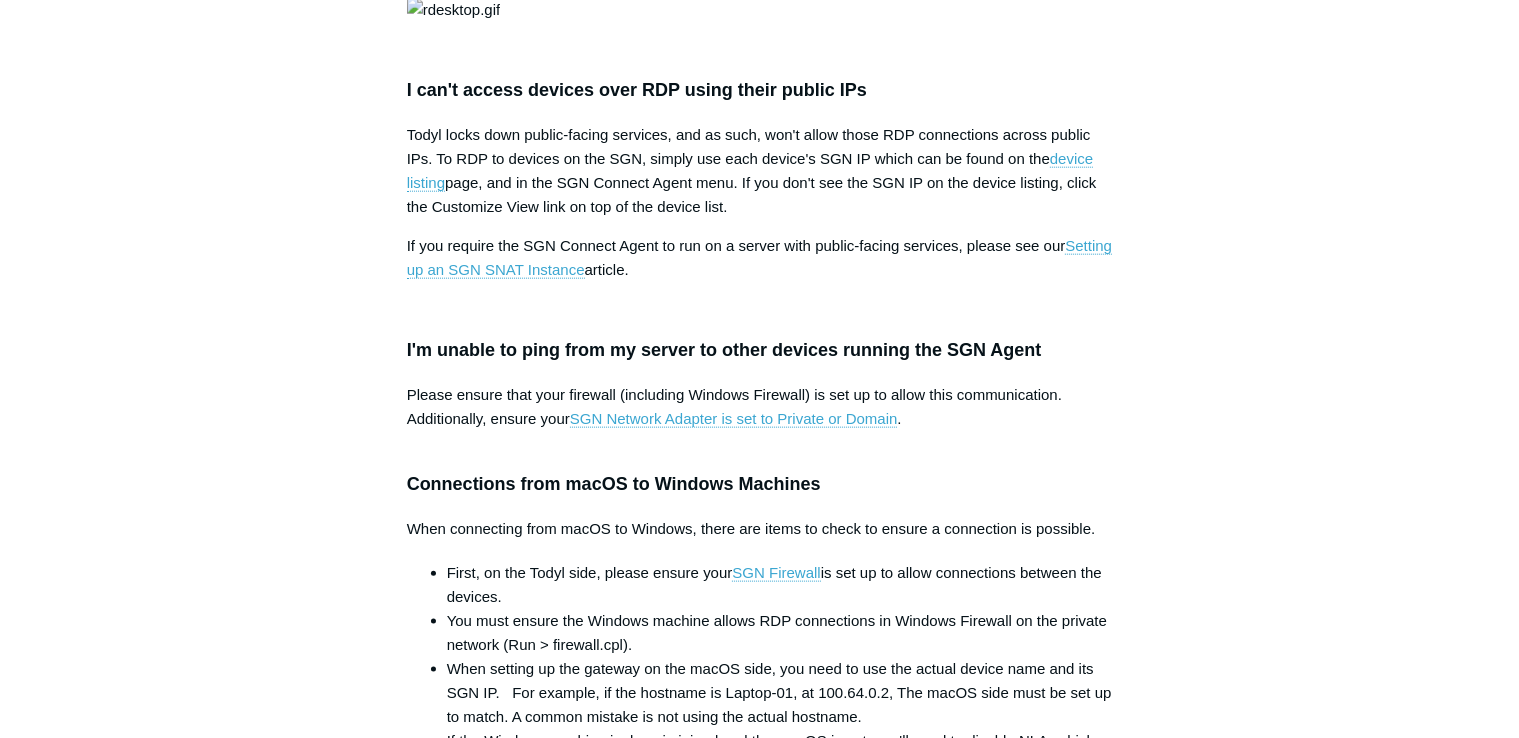 scroll, scrollTop: 2200, scrollLeft: 0, axis: vertical 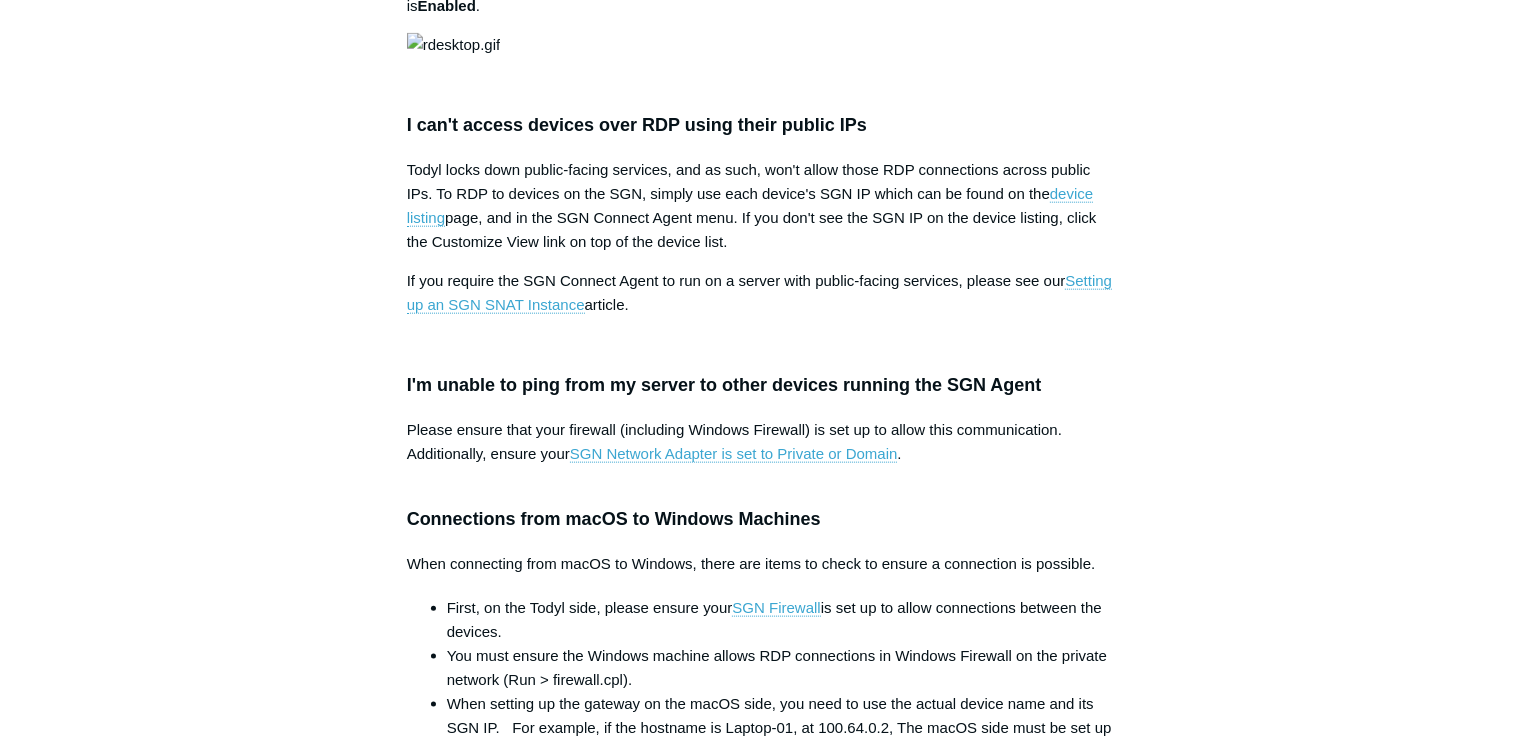 click on "LAN ZeroTrust" at bounding box center (816, -264) 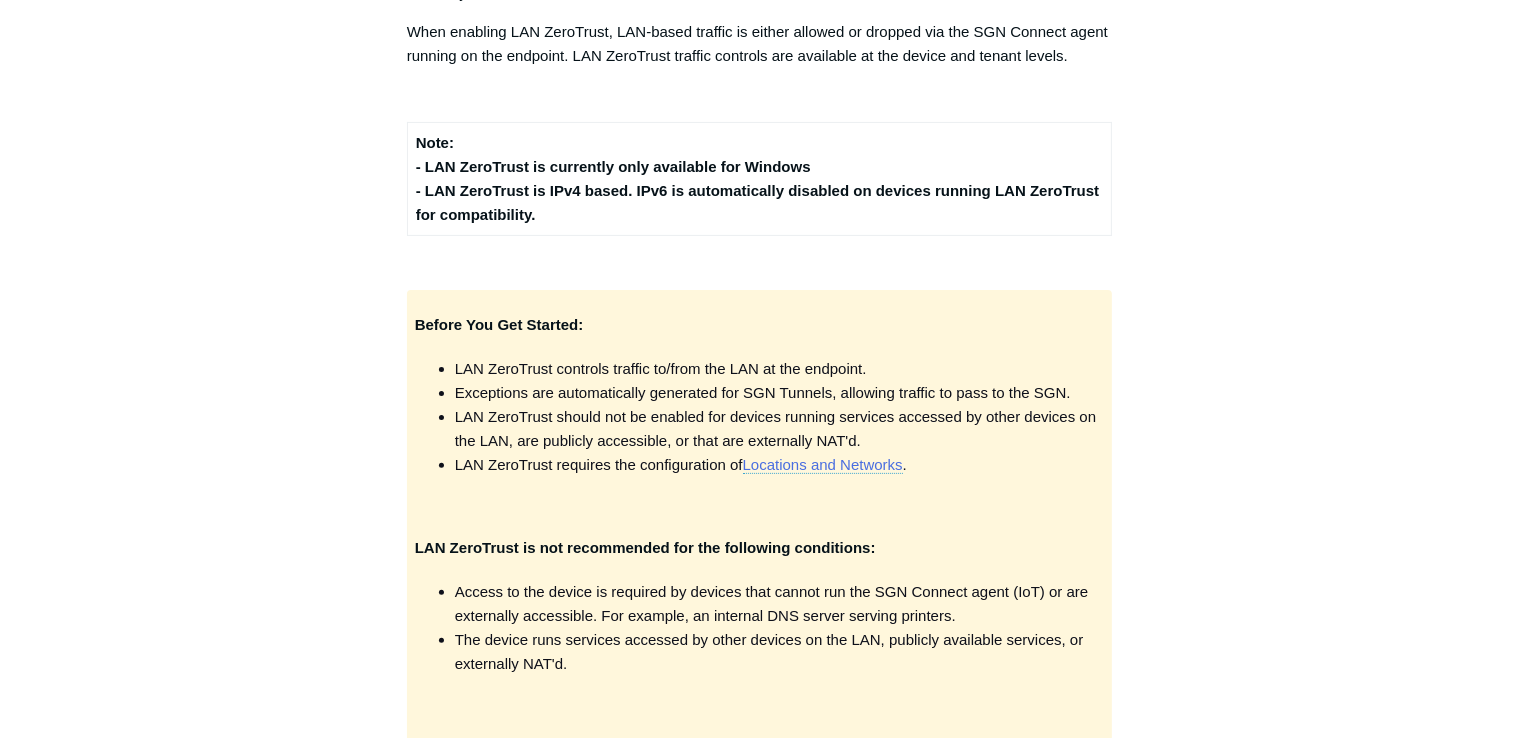 scroll, scrollTop: 600, scrollLeft: 0, axis: vertical 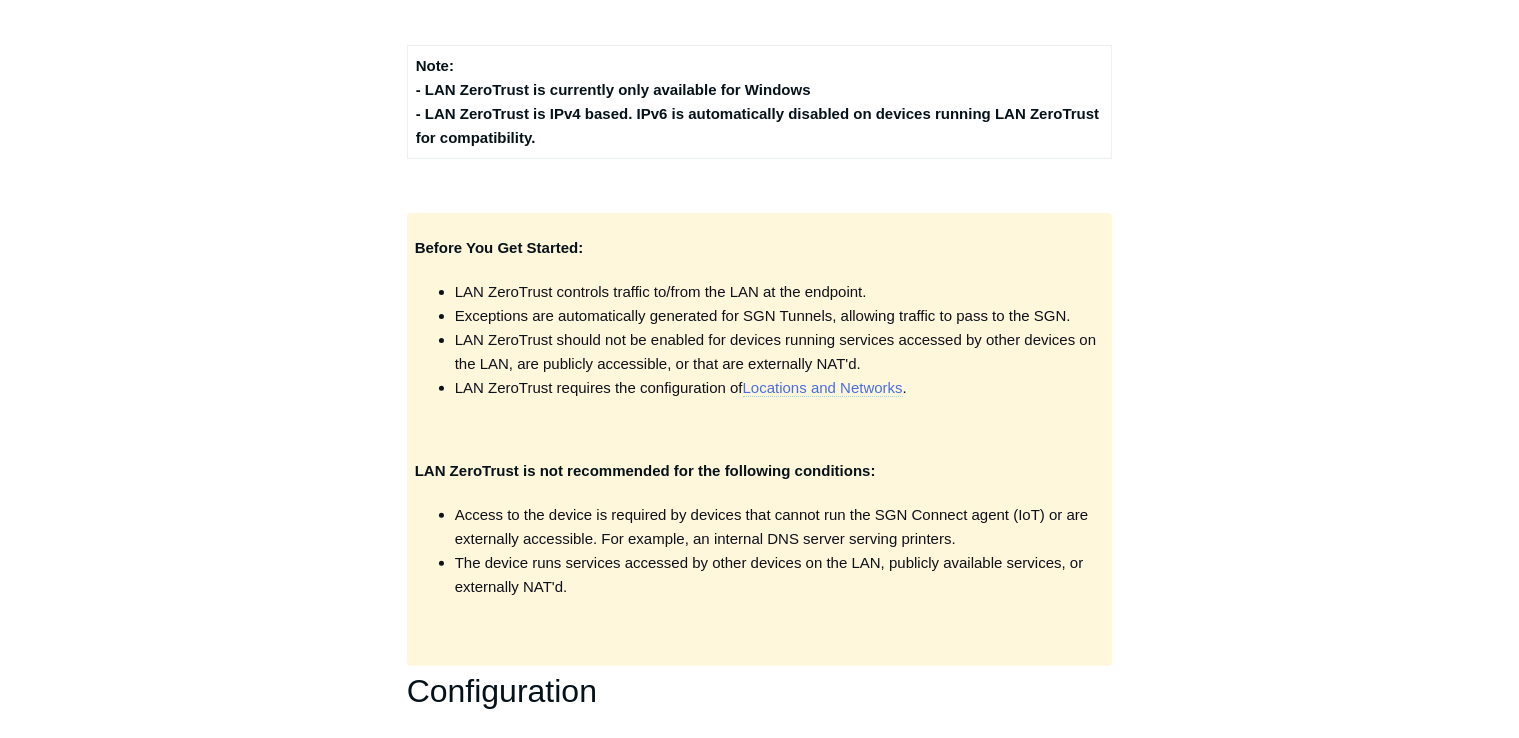 click on "Locations and Networks" at bounding box center (823, 388) 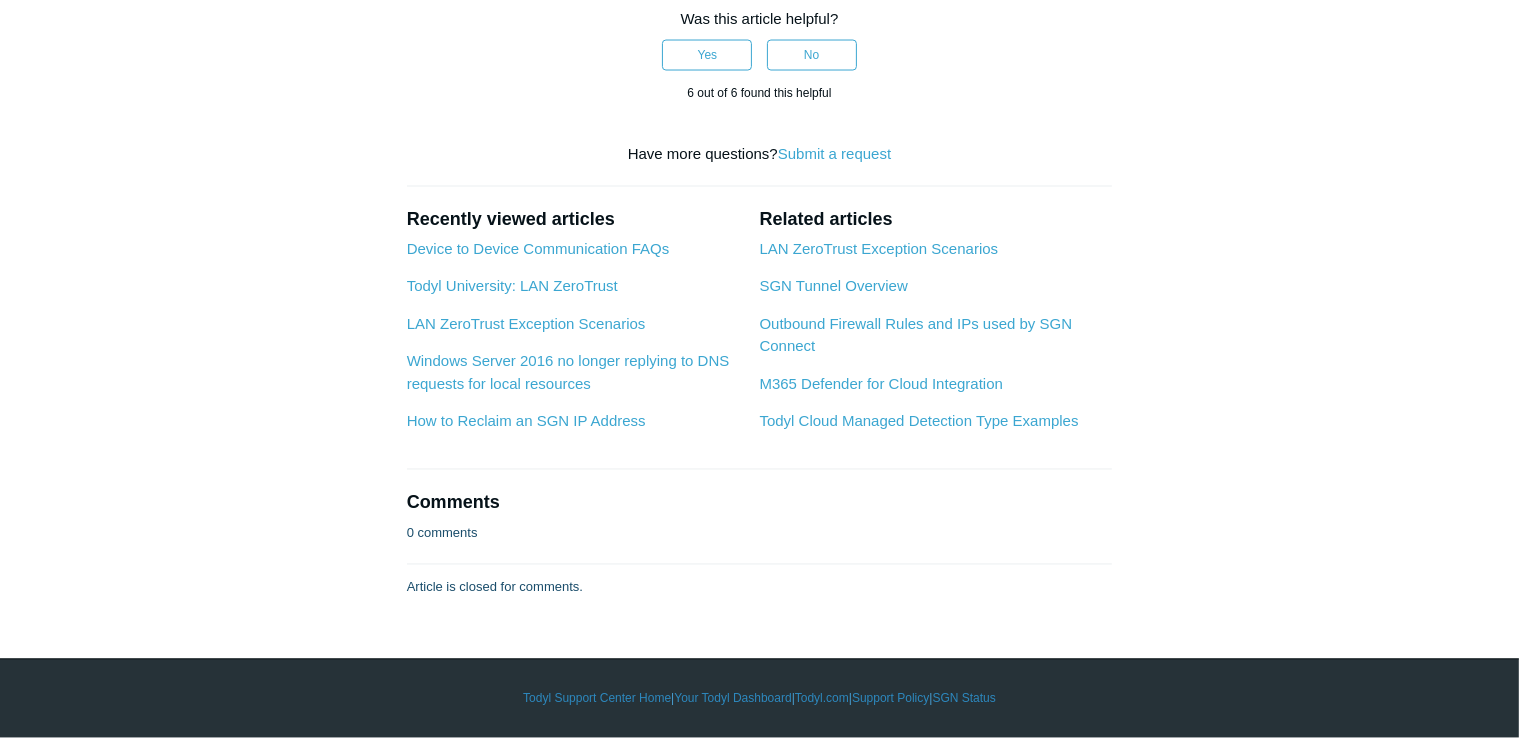 scroll, scrollTop: 5800, scrollLeft: 0, axis: vertical 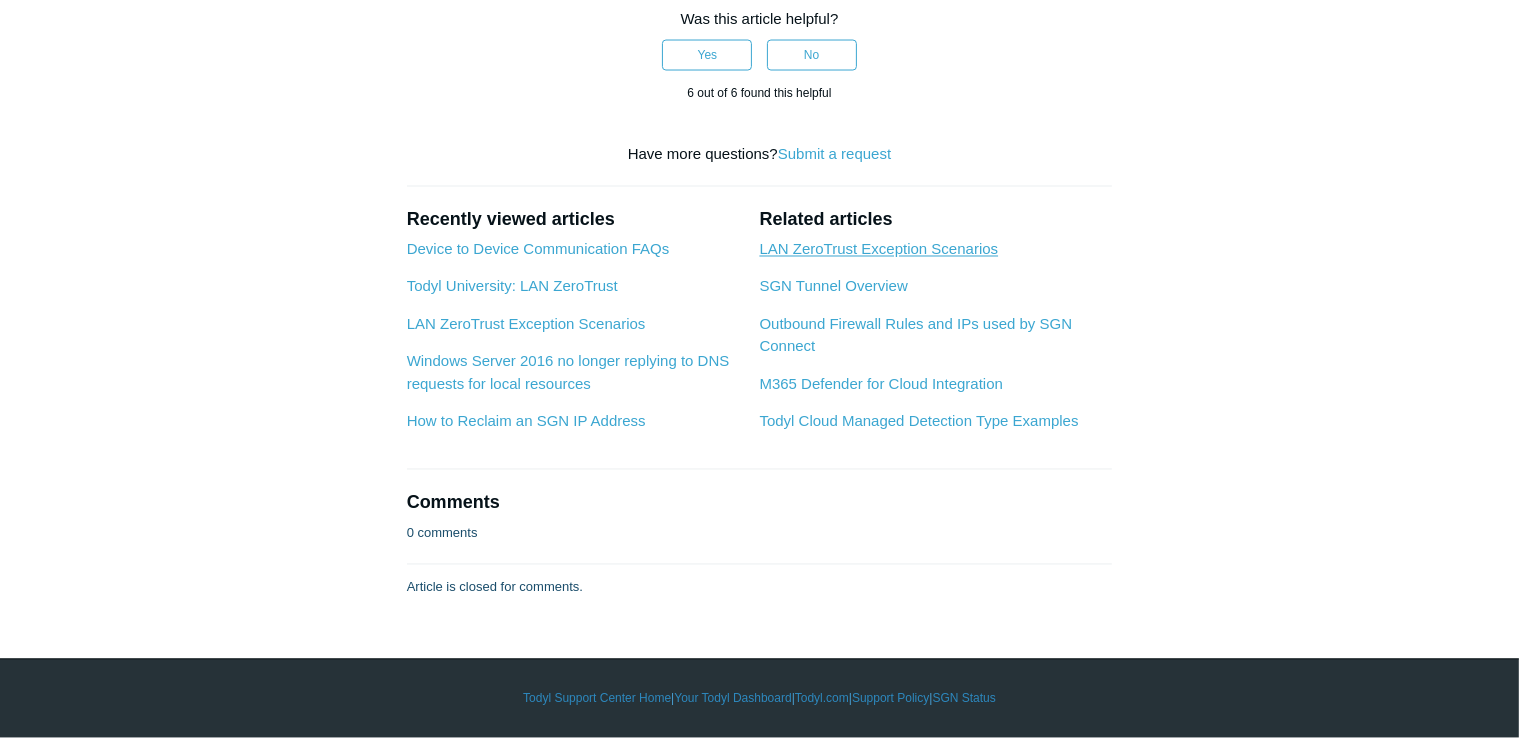 click on "LAN ZeroTrust Exception Scenarios" at bounding box center [878, 249] 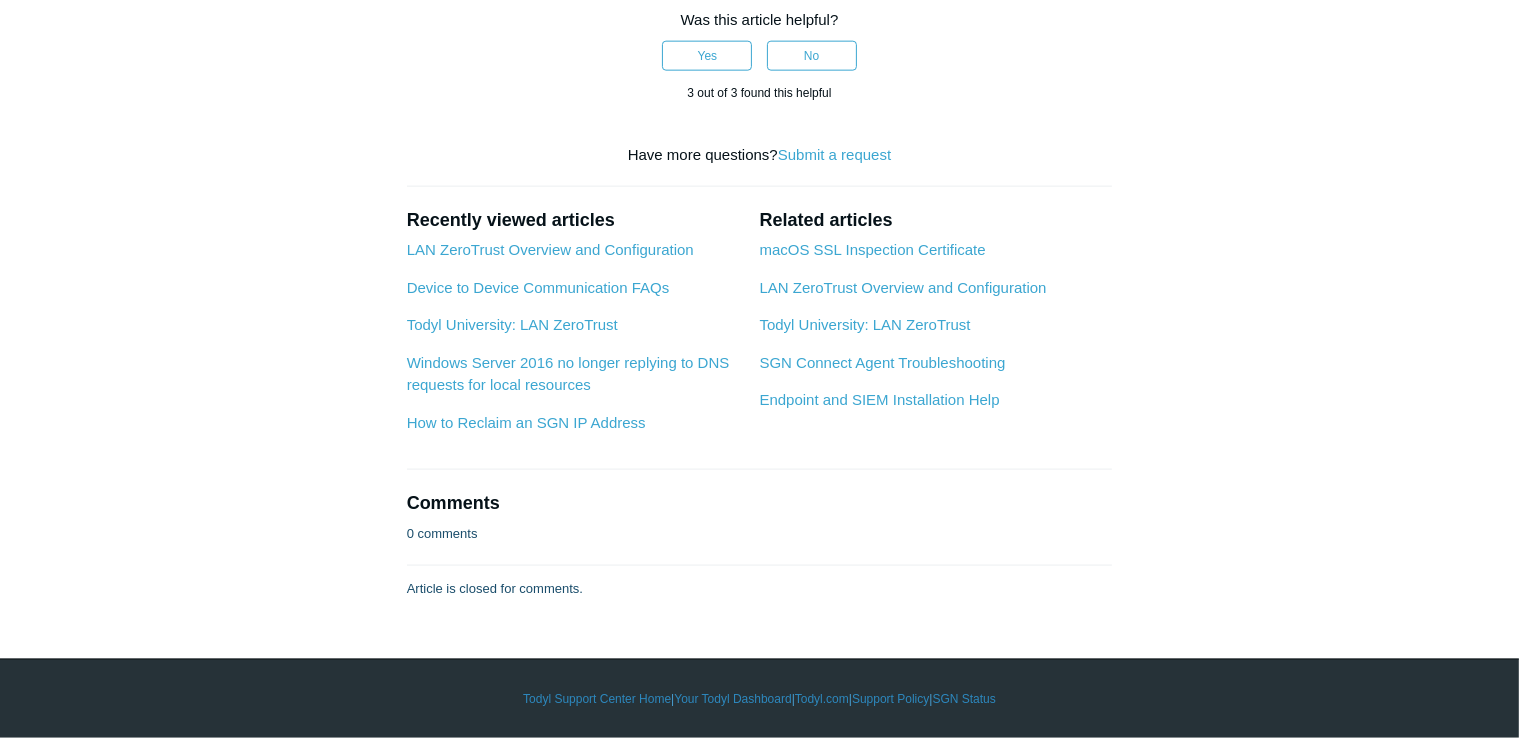 scroll, scrollTop: 4235, scrollLeft: 0, axis: vertical 